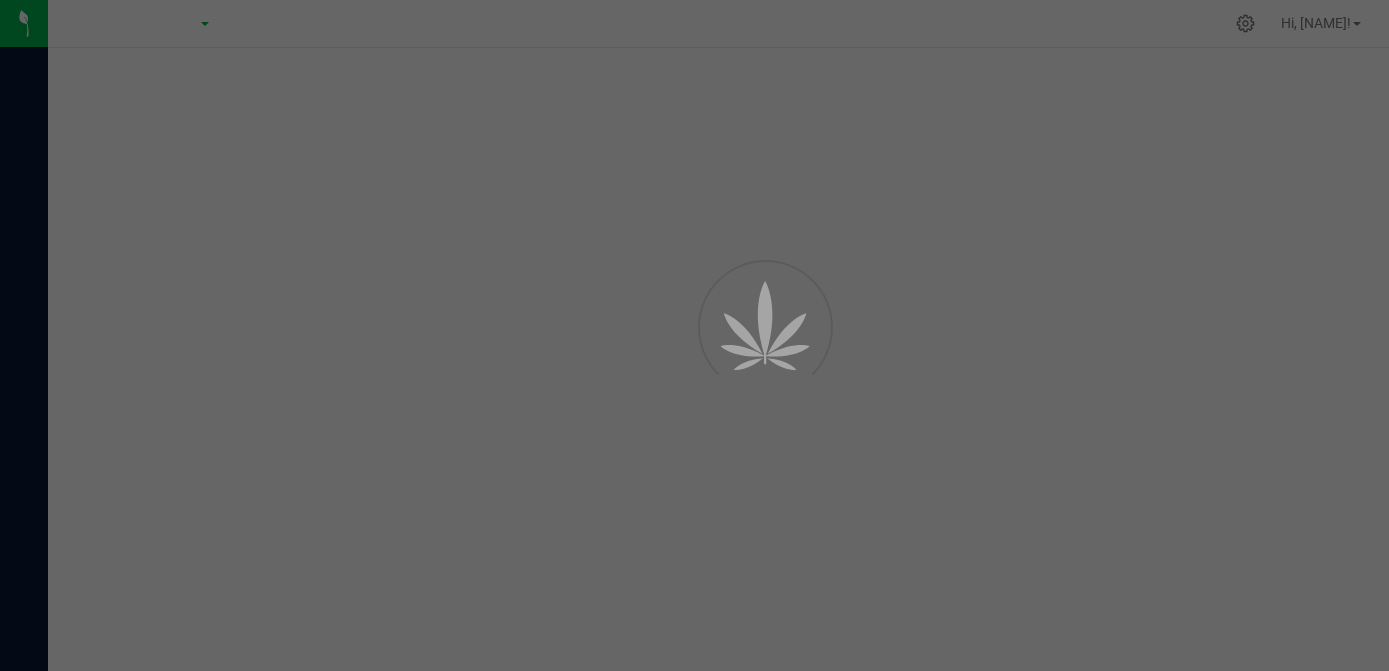 scroll, scrollTop: 0, scrollLeft: 0, axis: both 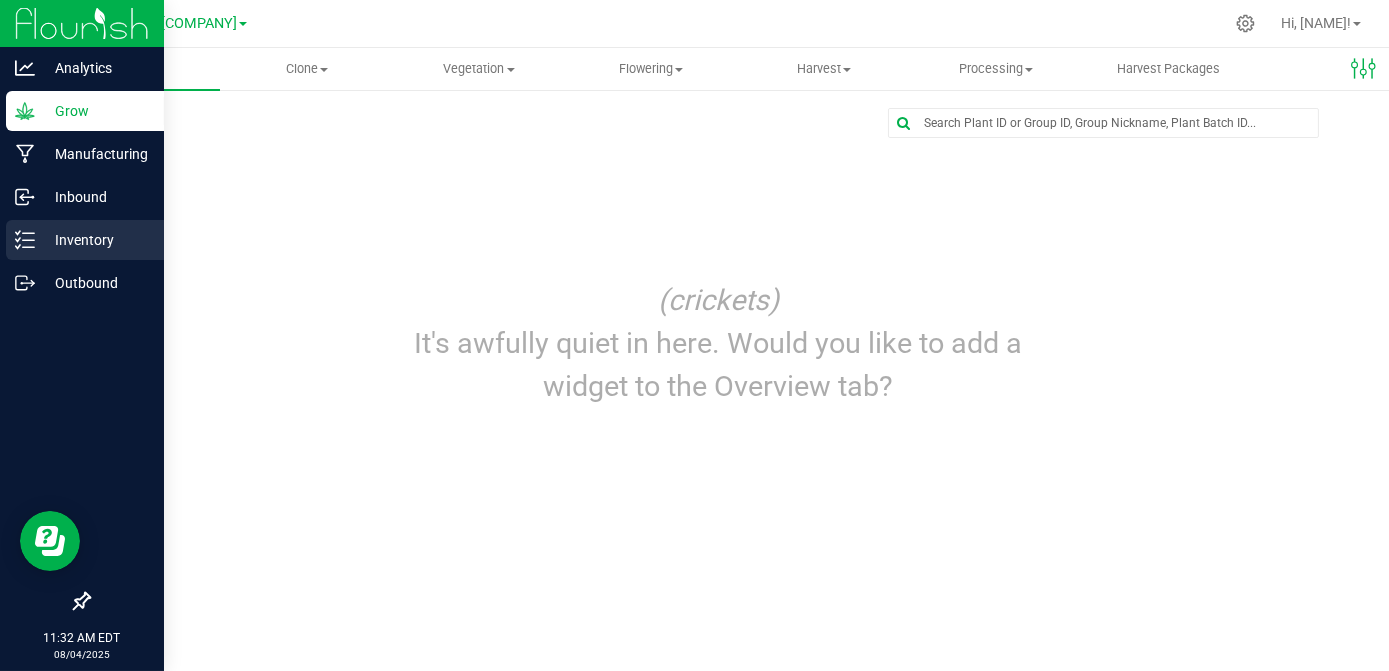 click 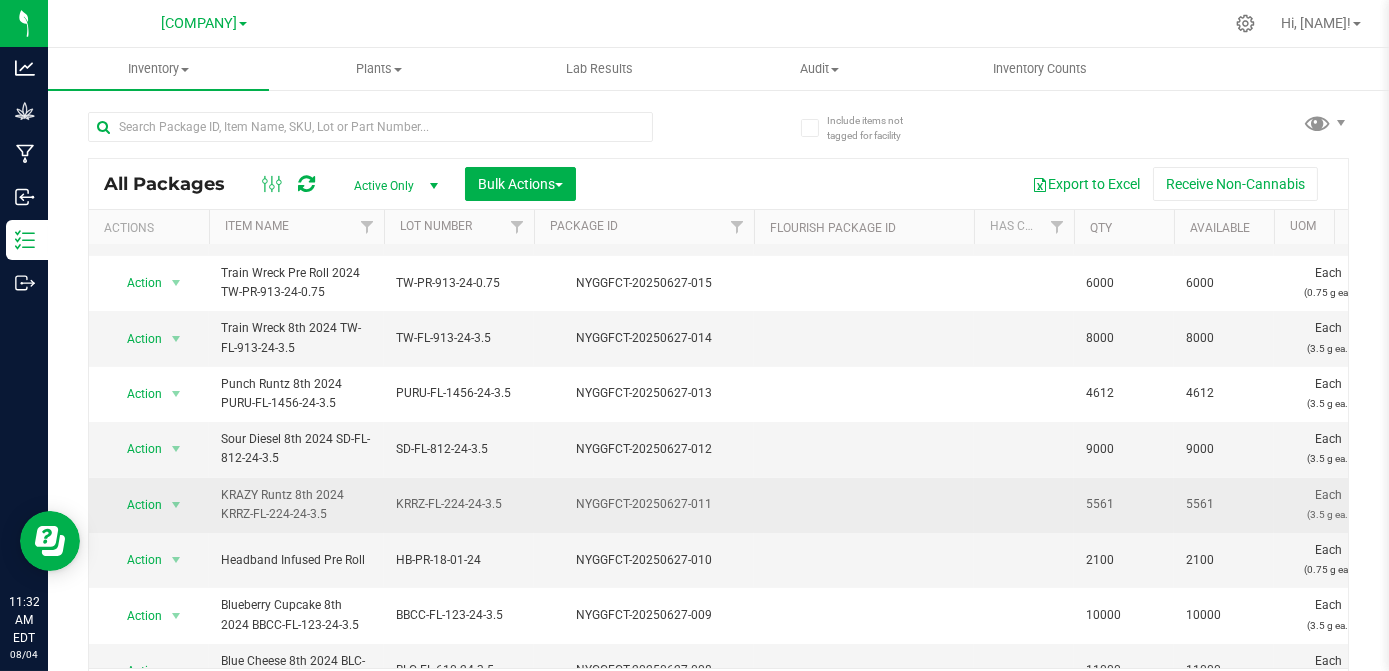 scroll, scrollTop: 826, scrollLeft: 0, axis: vertical 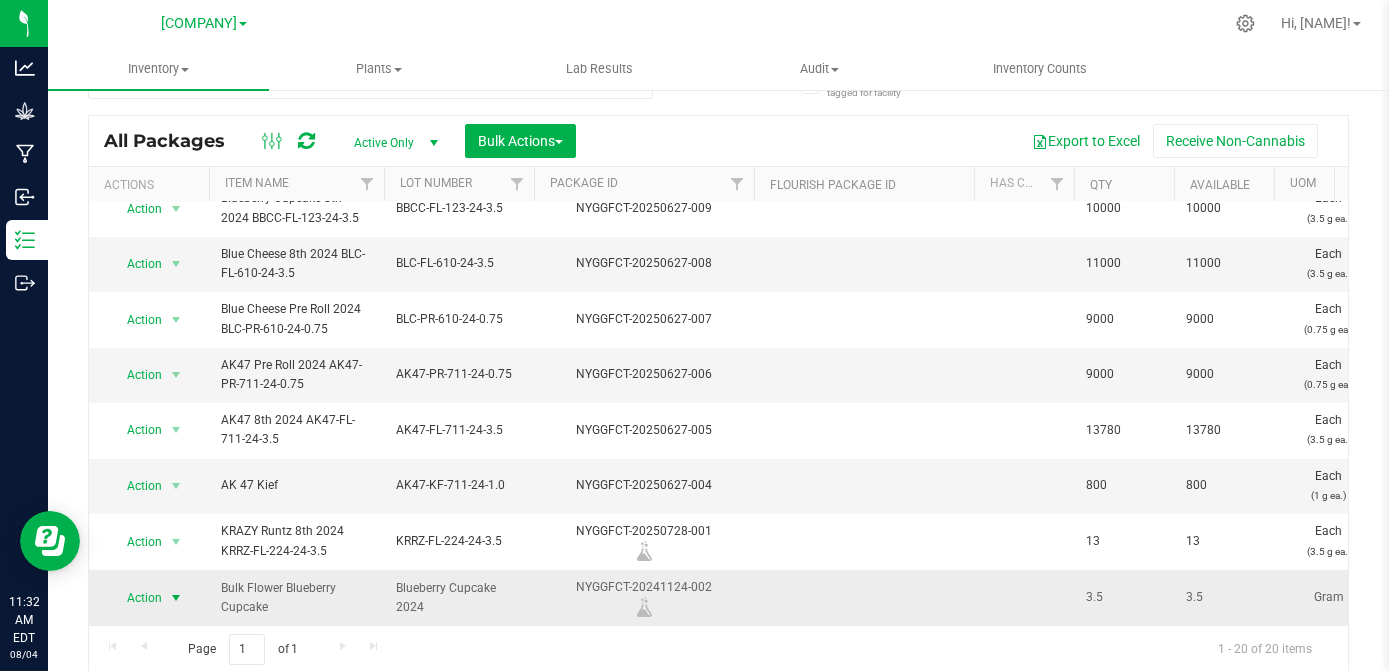 click on "Action" at bounding box center [136, 598] 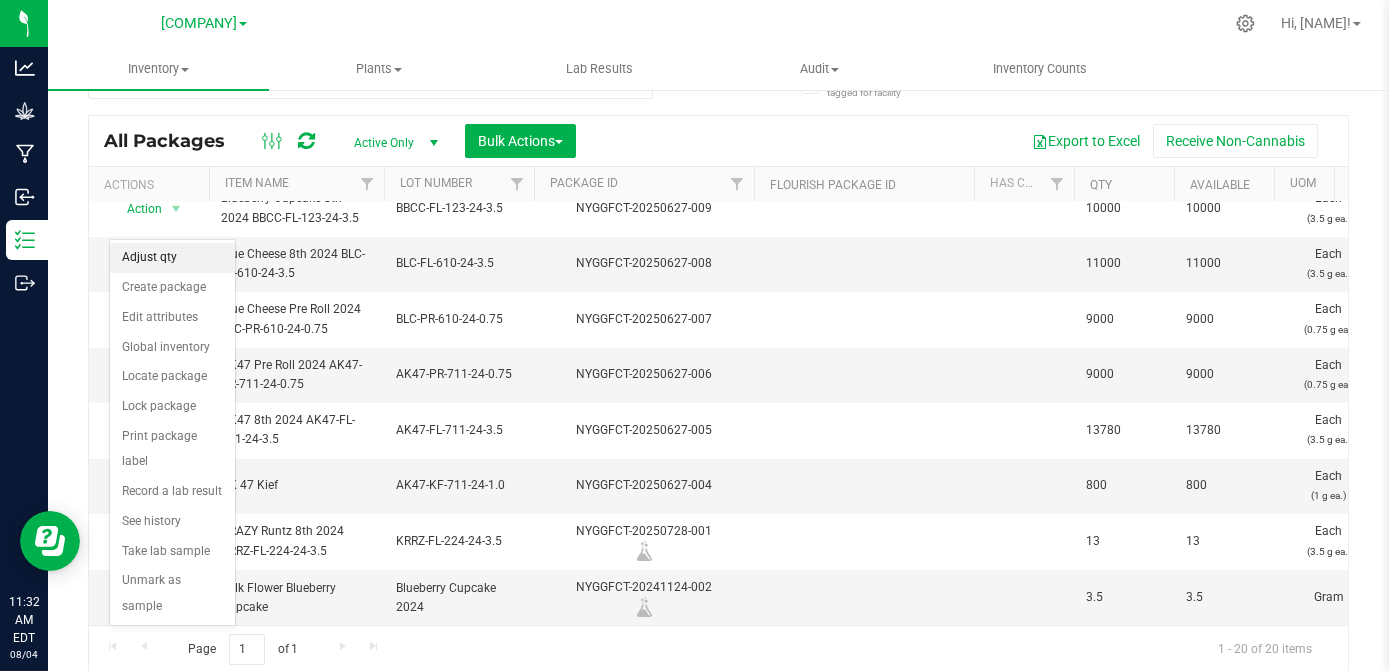 click on "Adjust qty" at bounding box center (172, 258) 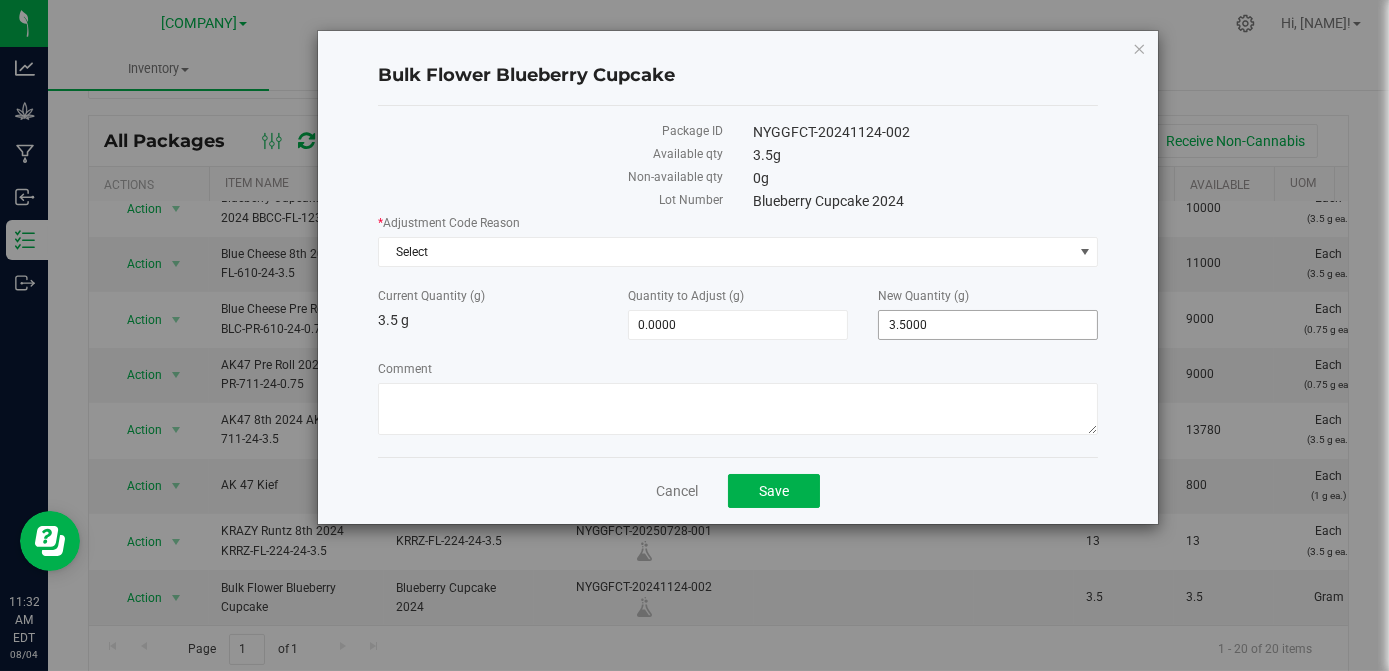click on "3.5000 3.5" at bounding box center (988, 325) 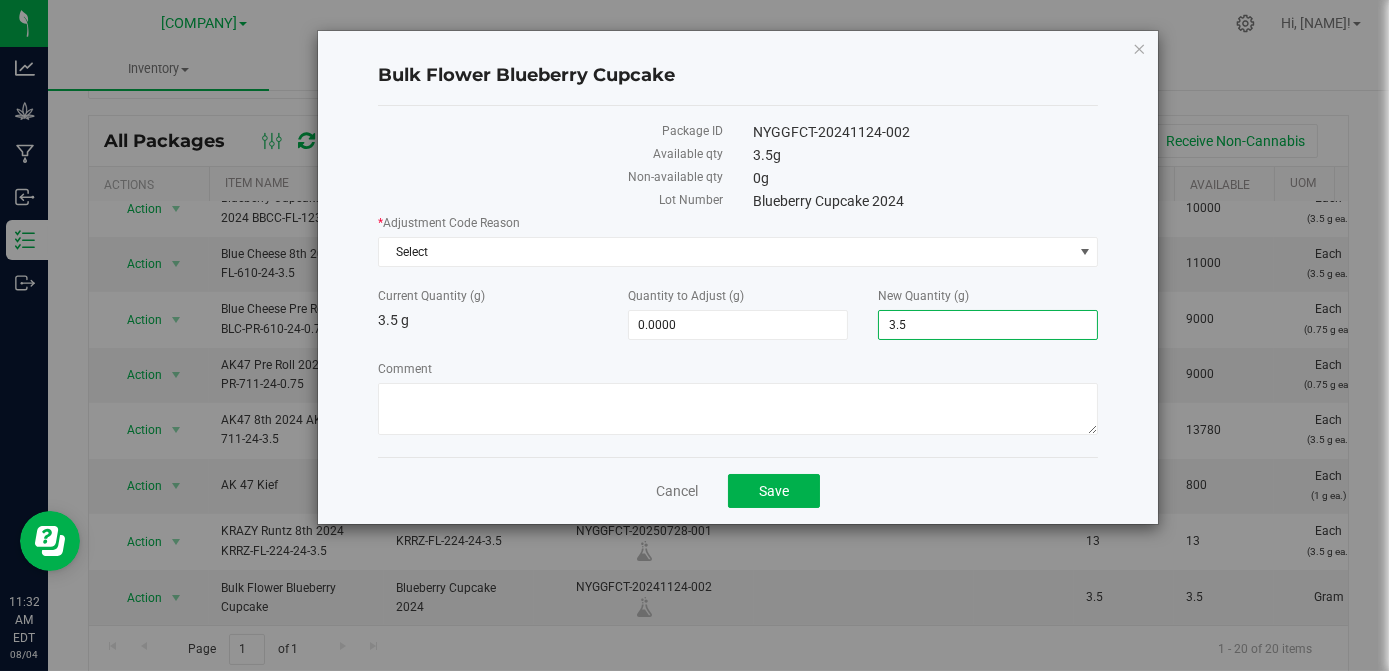 click on "3.5" at bounding box center [988, 325] 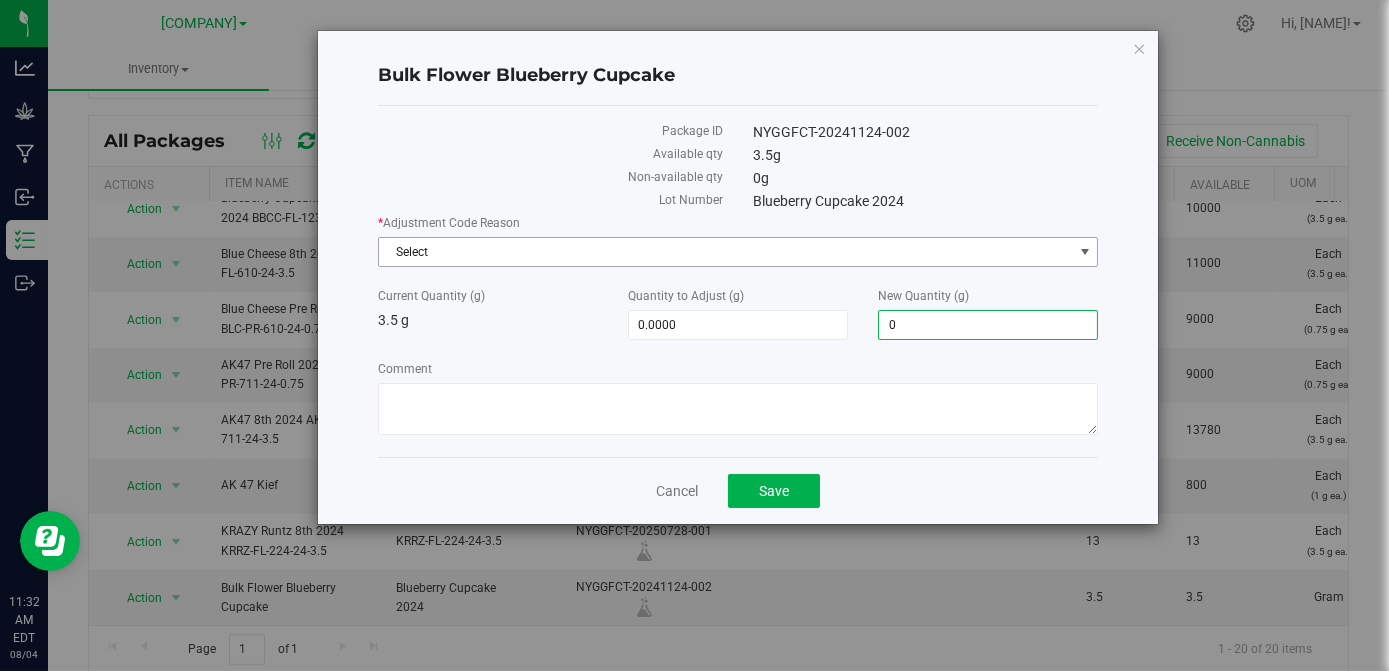 type on "-3.5000" 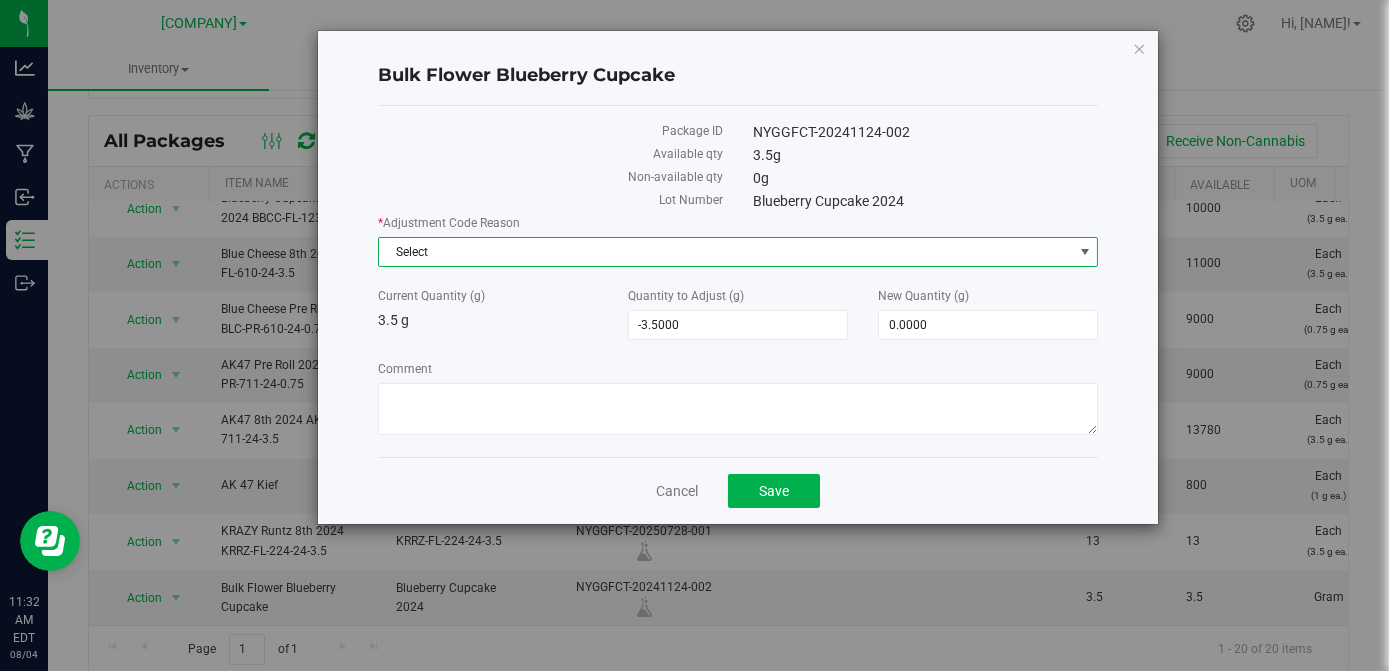 click on "Select" at bounding box center [725, 252] 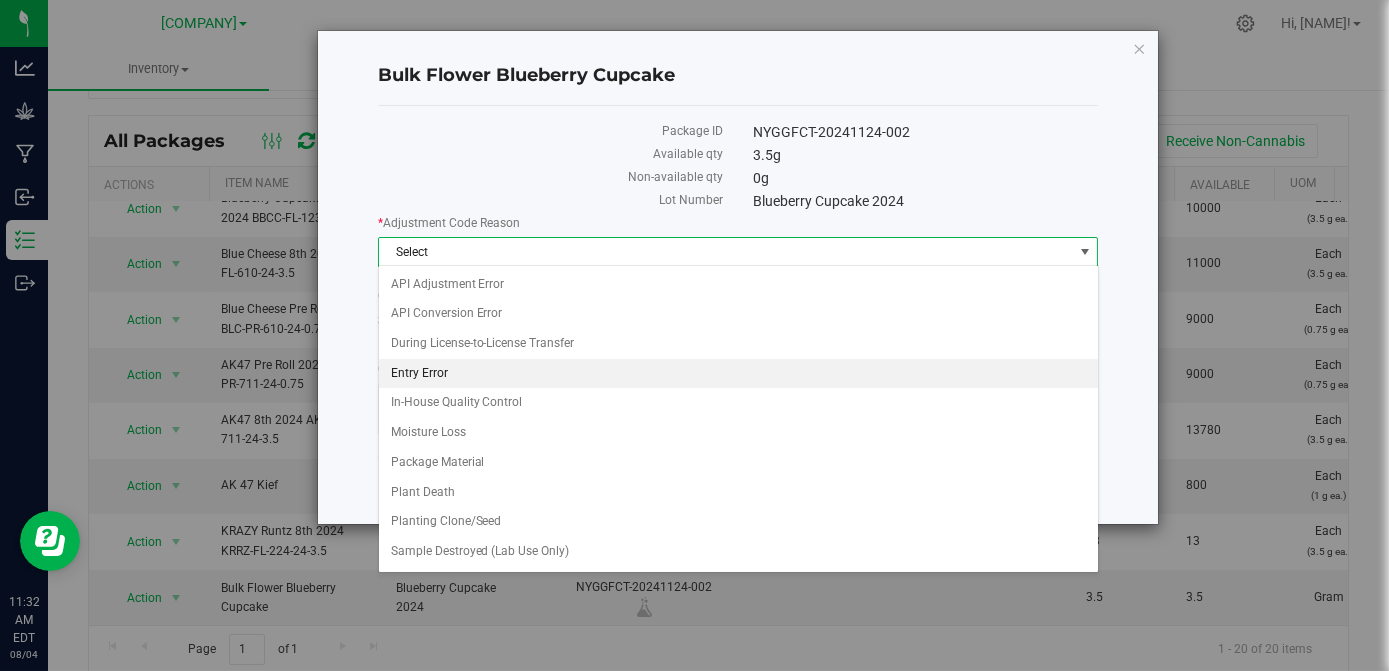 click on "Entry Error" at bounding box center (738, 374) 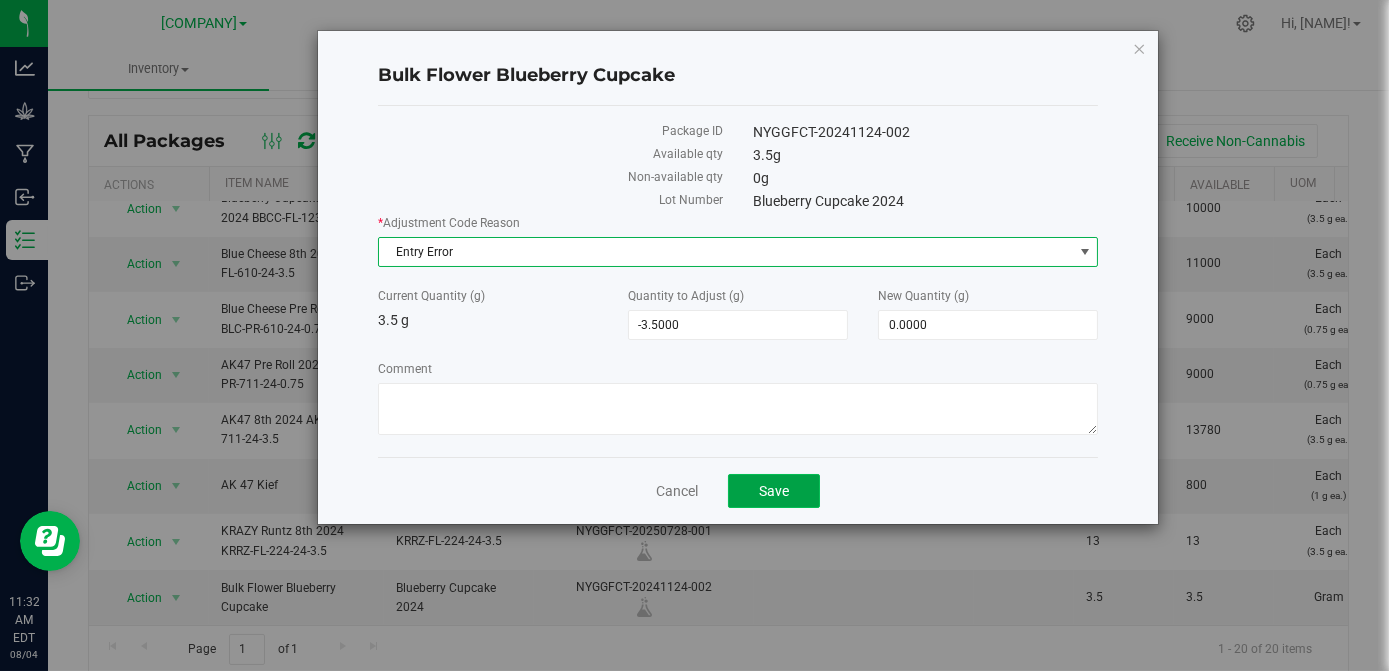 click on "Save" 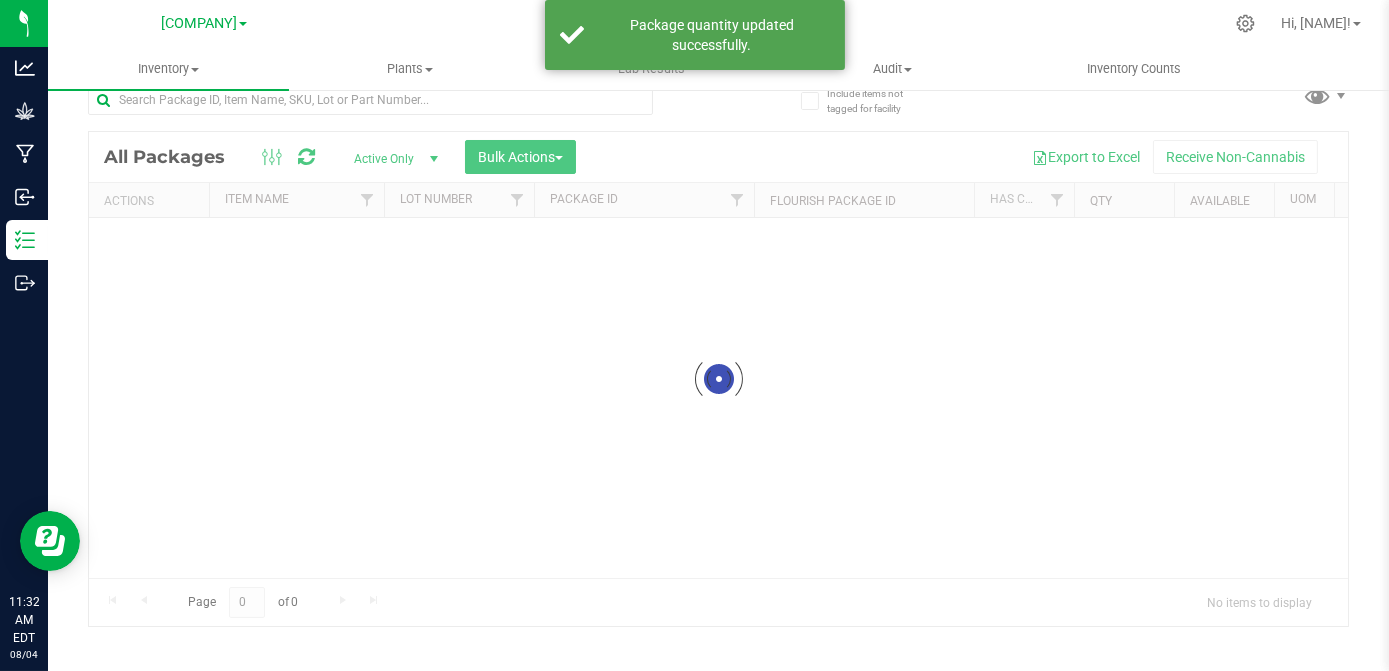 scroll, scrollTop: 26, scrollLeft: 0, axis: vertical 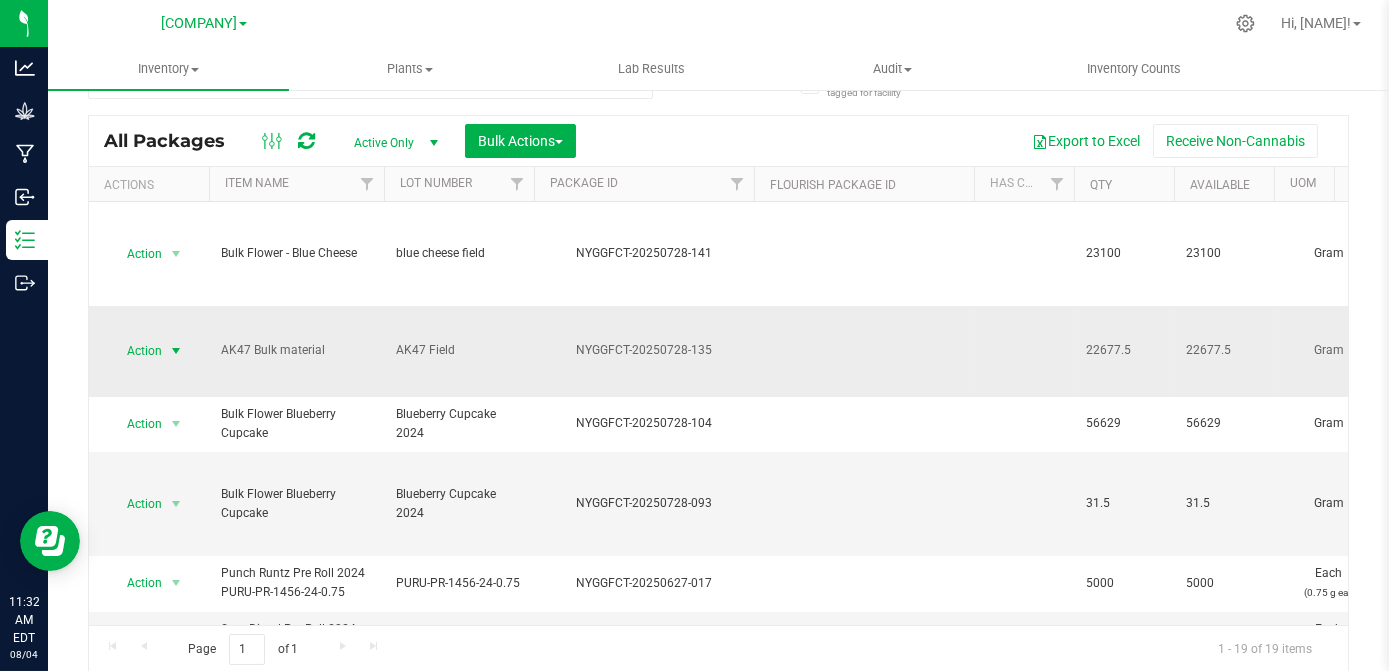 click on "Action" at bounding box center [136, 351] 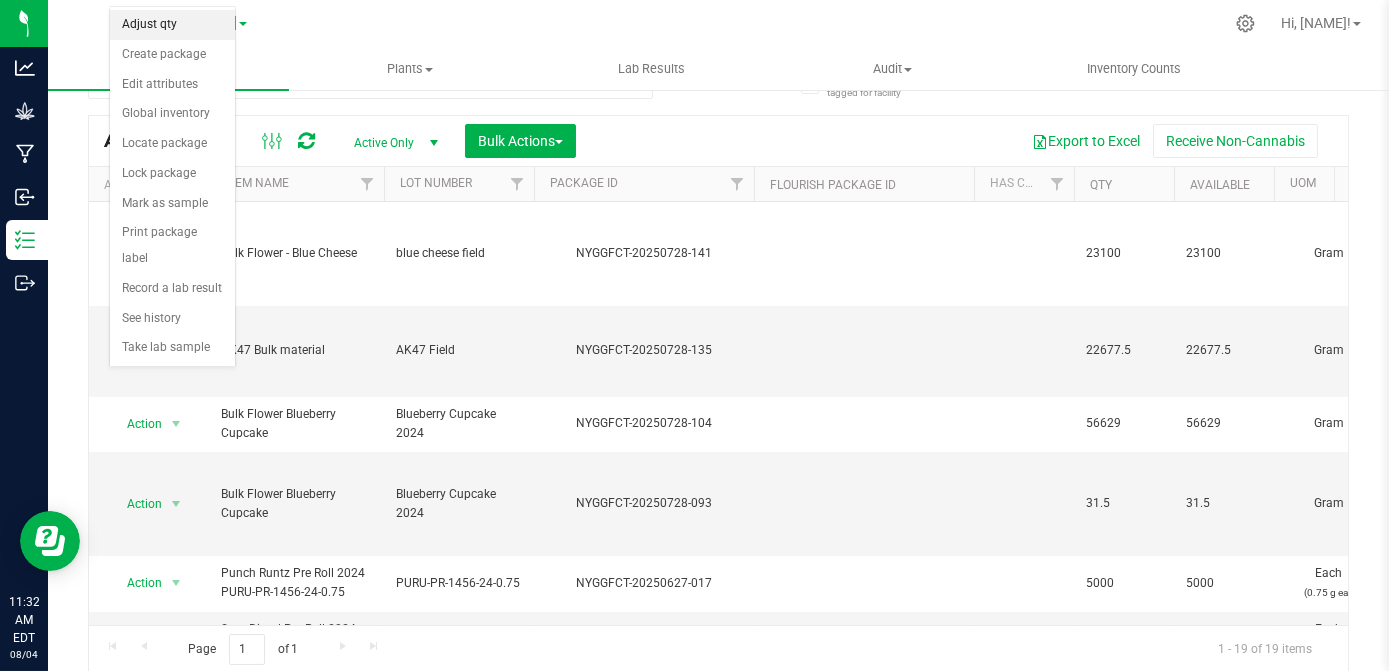 click on "Adjust qty" at bounding box center [172, 25] 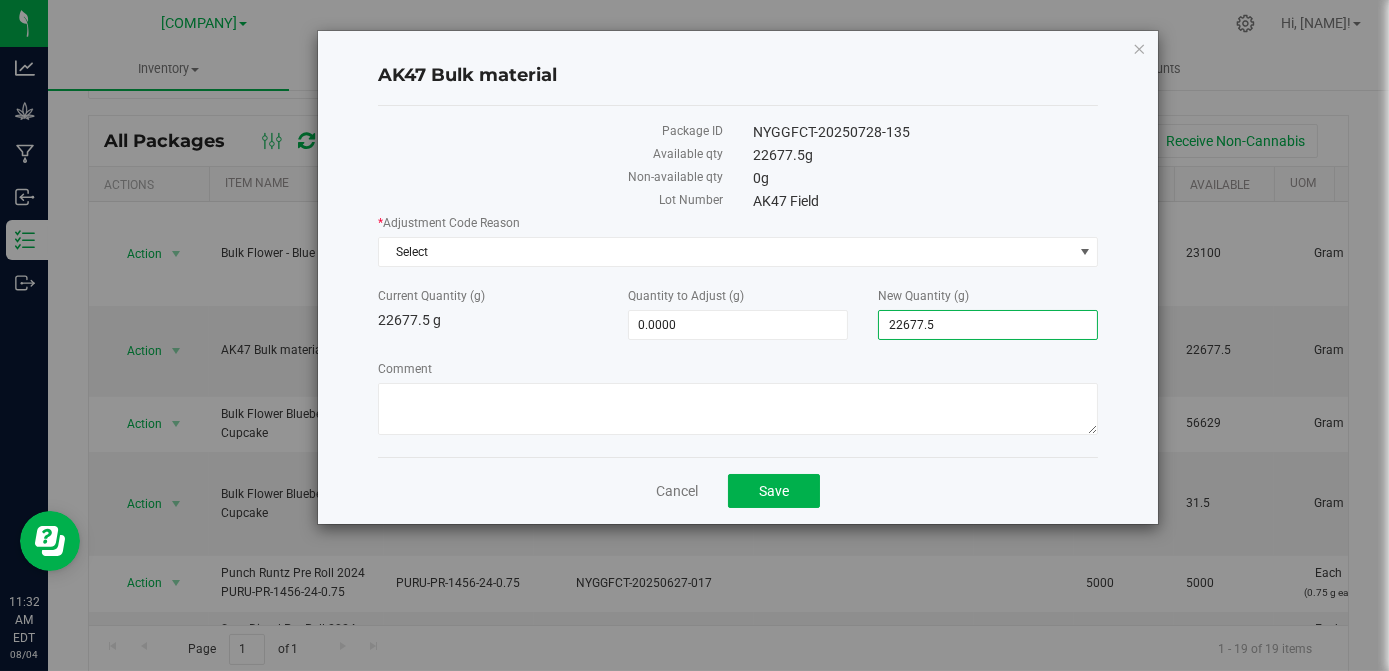 drag, startPoint x: 965, startPoint y: 324, endPoint x: 876, endPoint y: 327, distance: 89.050545 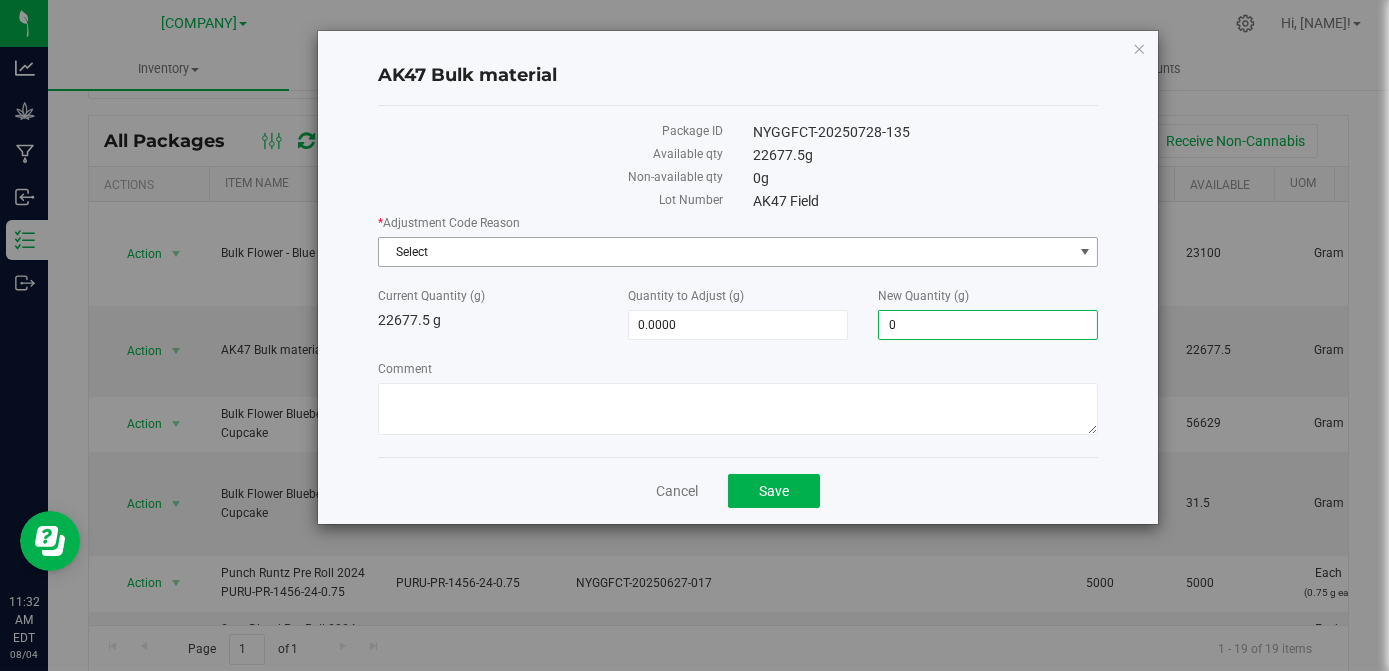 type on "-22,677.5000" 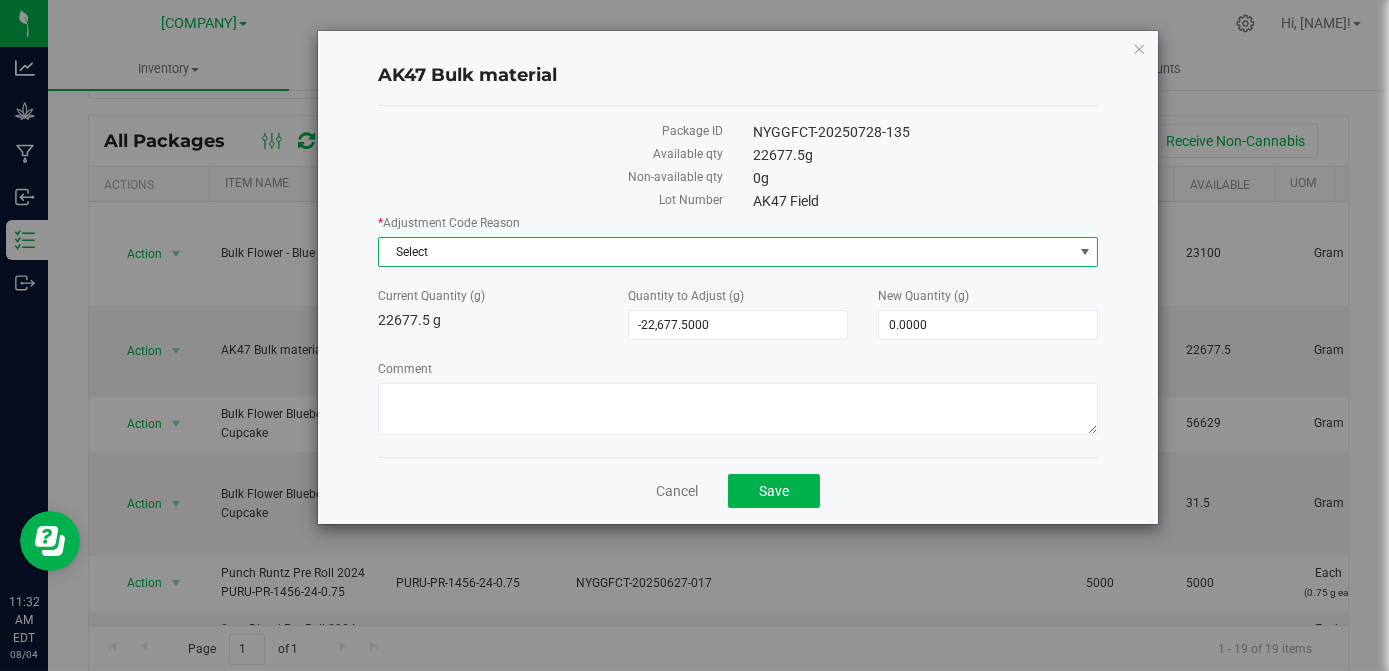 click on "Select" at bounding box center [725, 252] 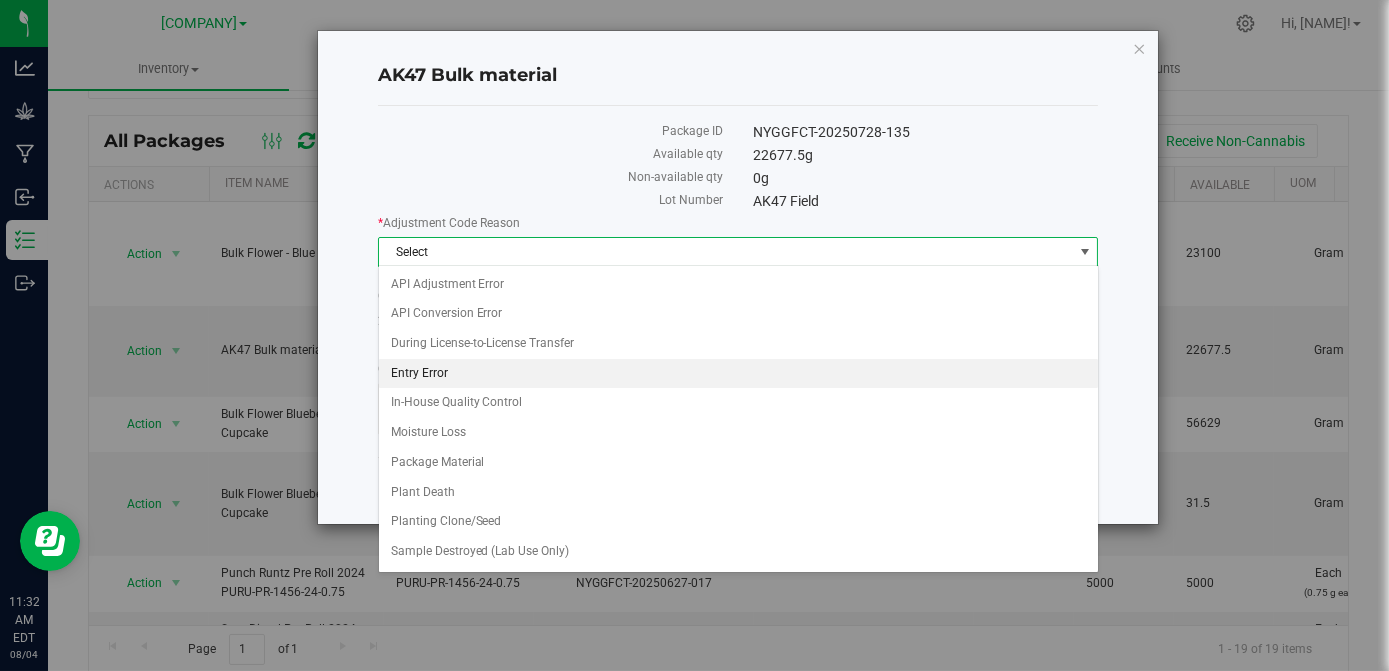 click on "Entry Error" at bounding box center (738, 374) 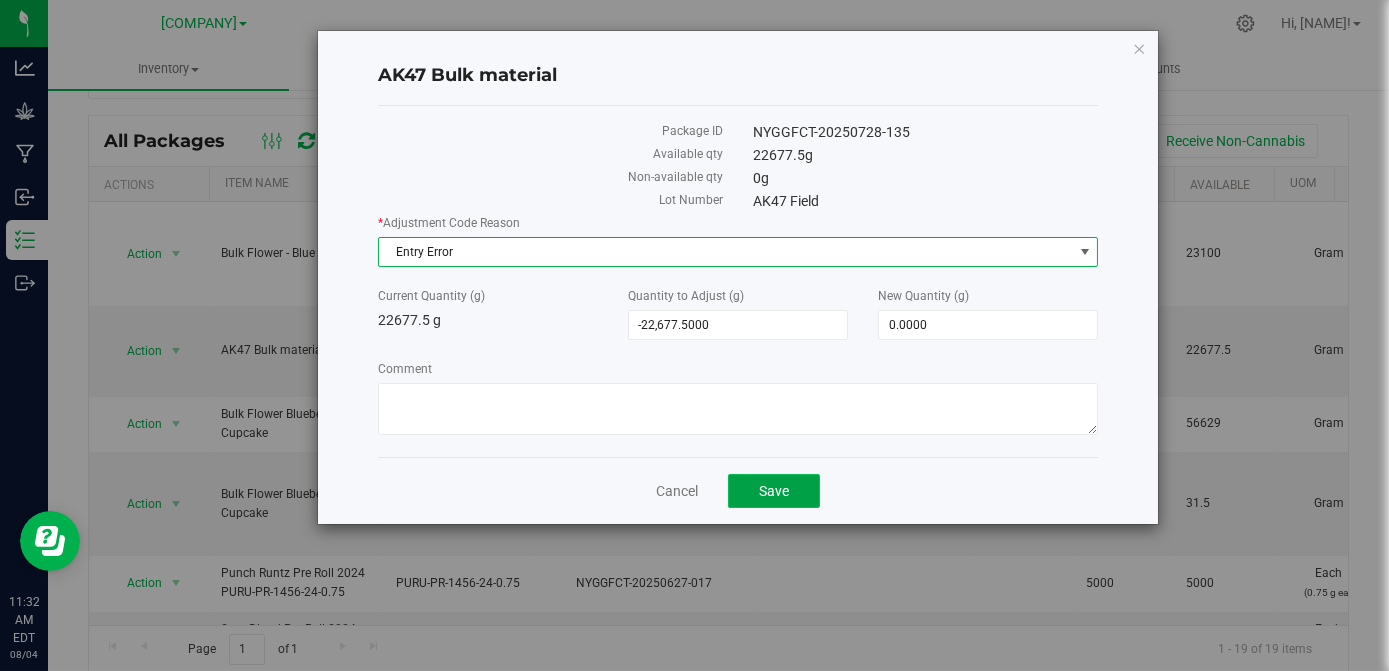 click on "Save" 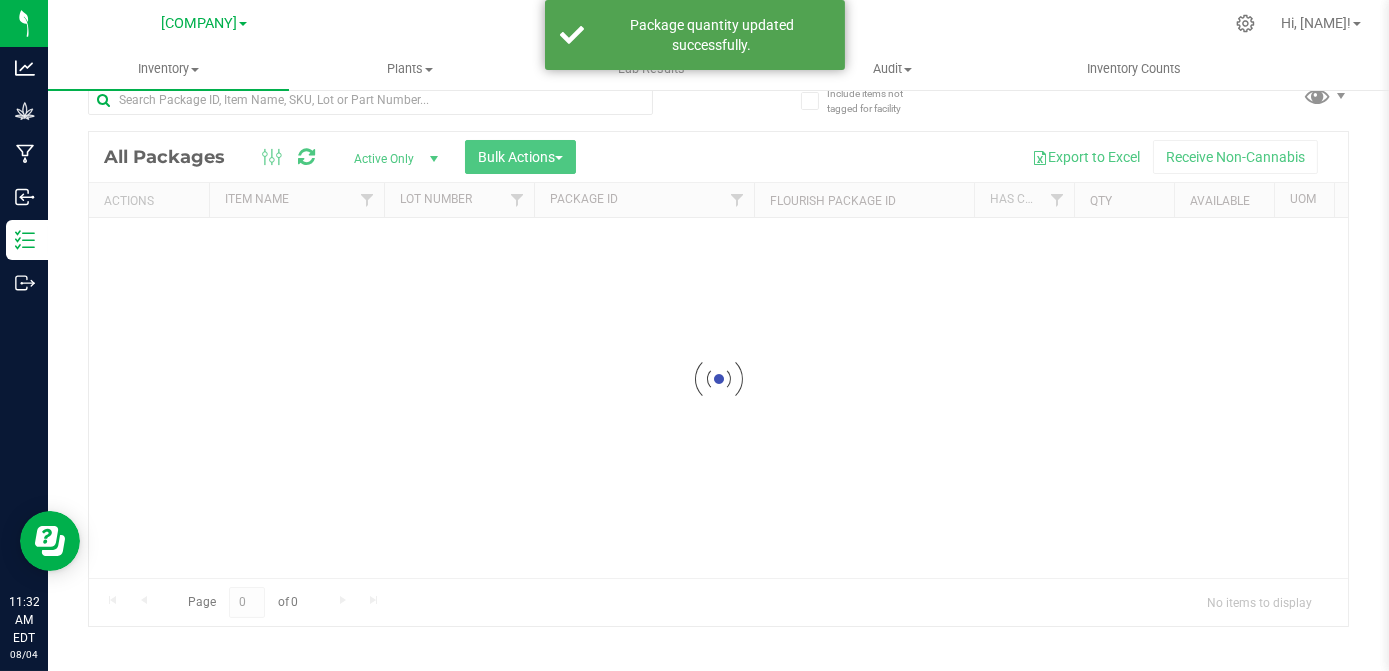 scroll, scrollTop: 26, scrollLeft: 0, axis: vertical 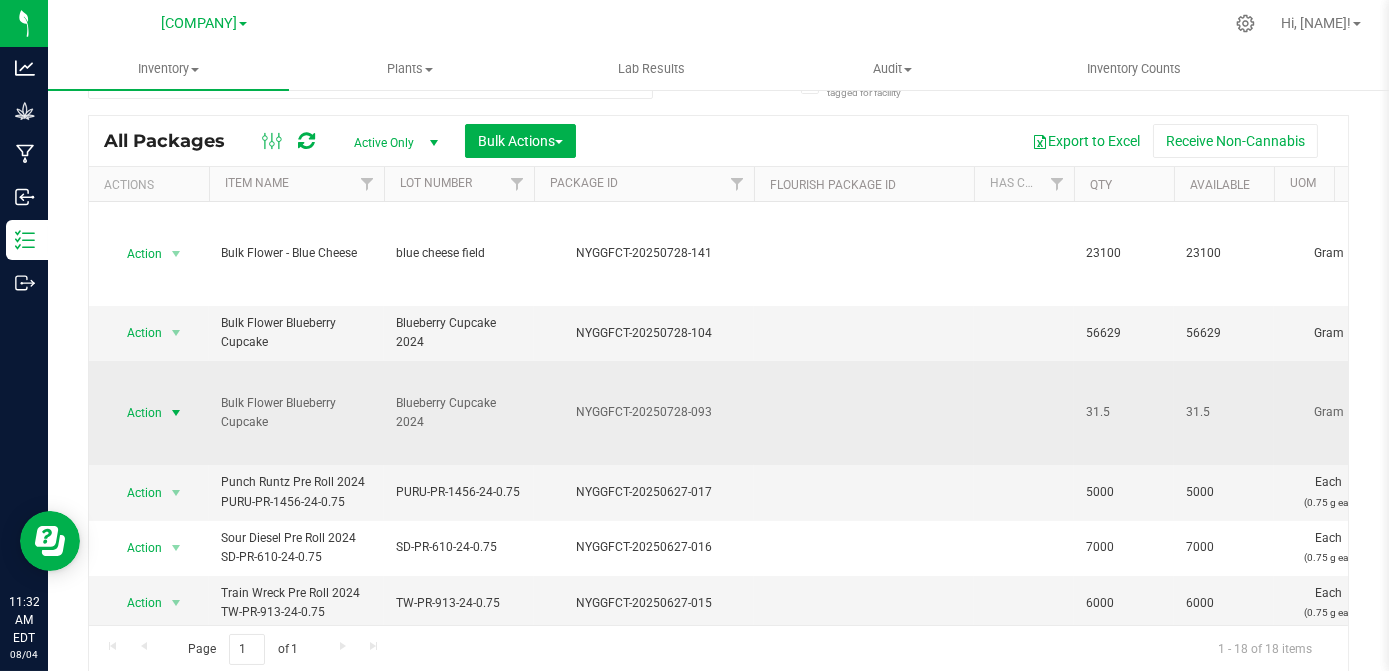 click on "Action" at bounding box center (136, 413) 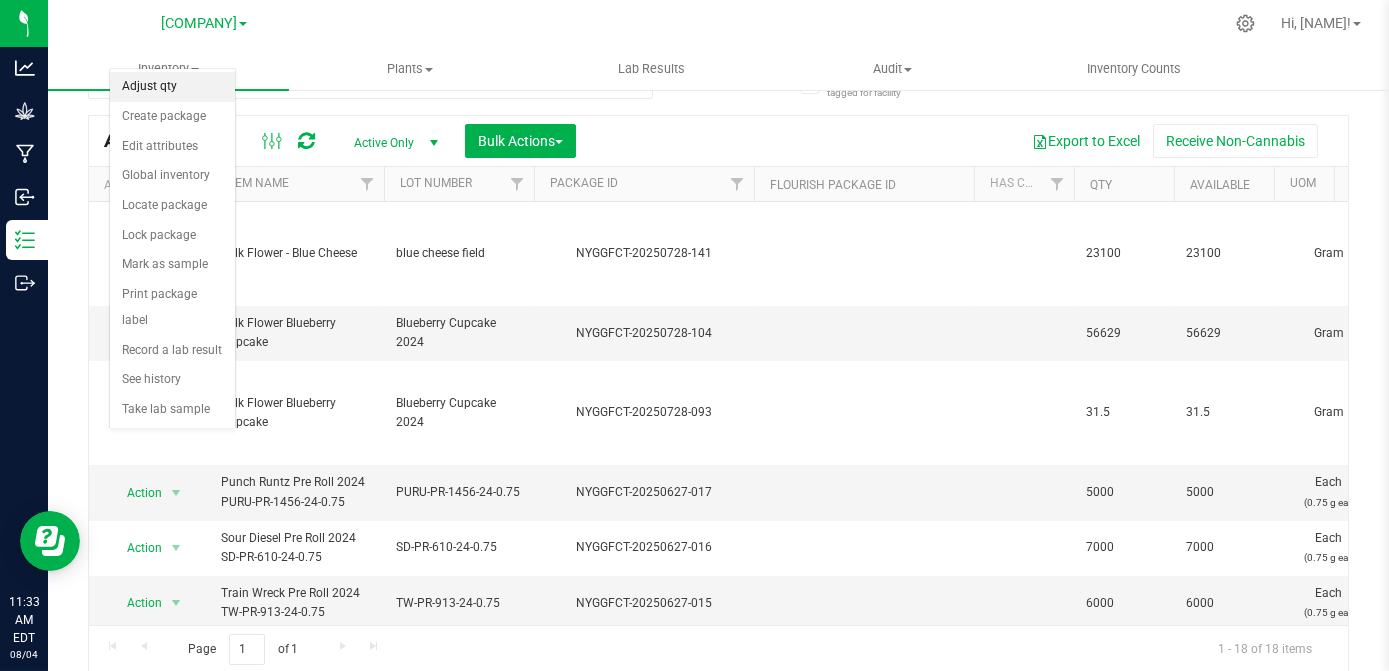 click on "Adjust qty" at bounding box center (172, 87) 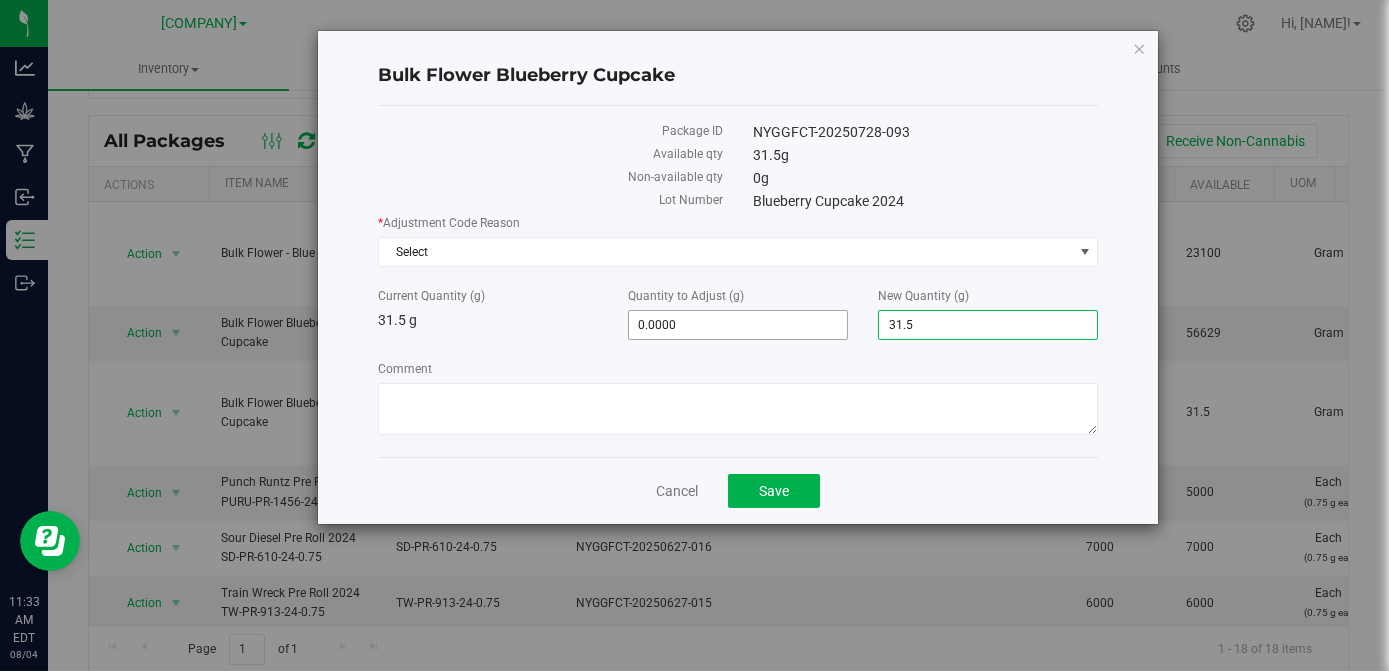 drag, startPoint x: 984, startPoint y: 315, endPoint x: 830, endPoint y: 328, distance: 154.54773 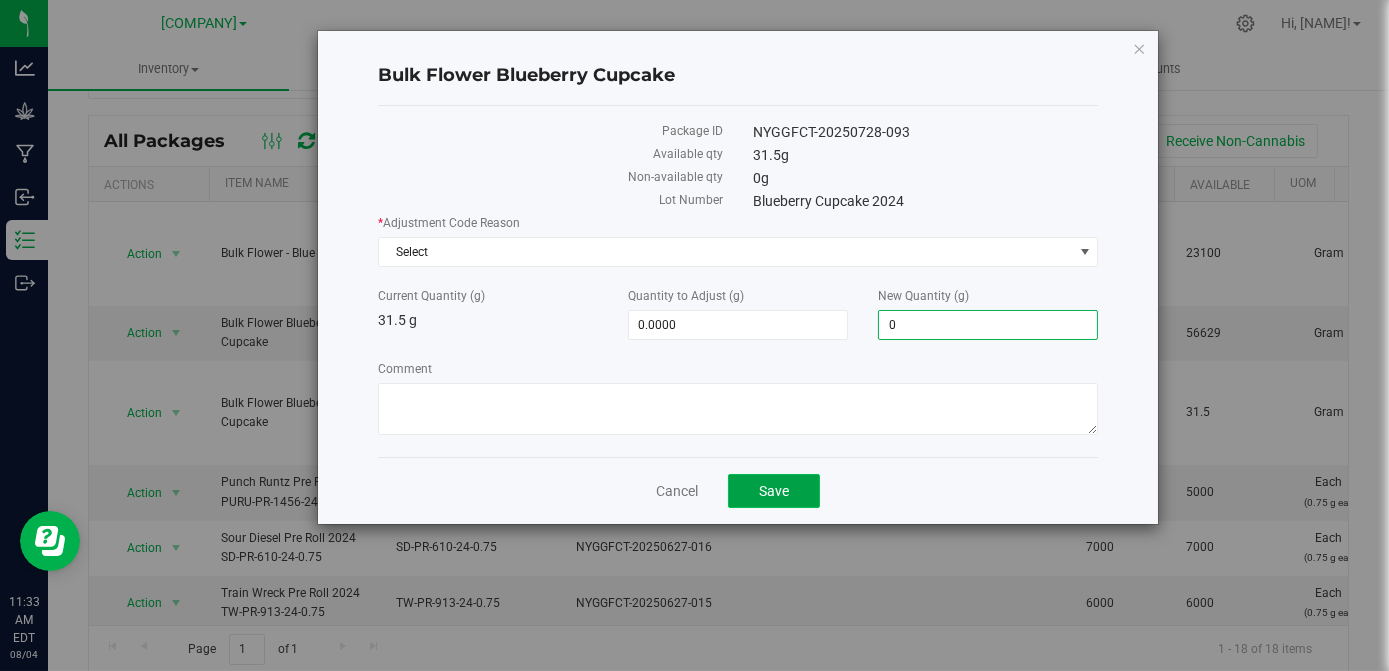 type on "-31.5000" 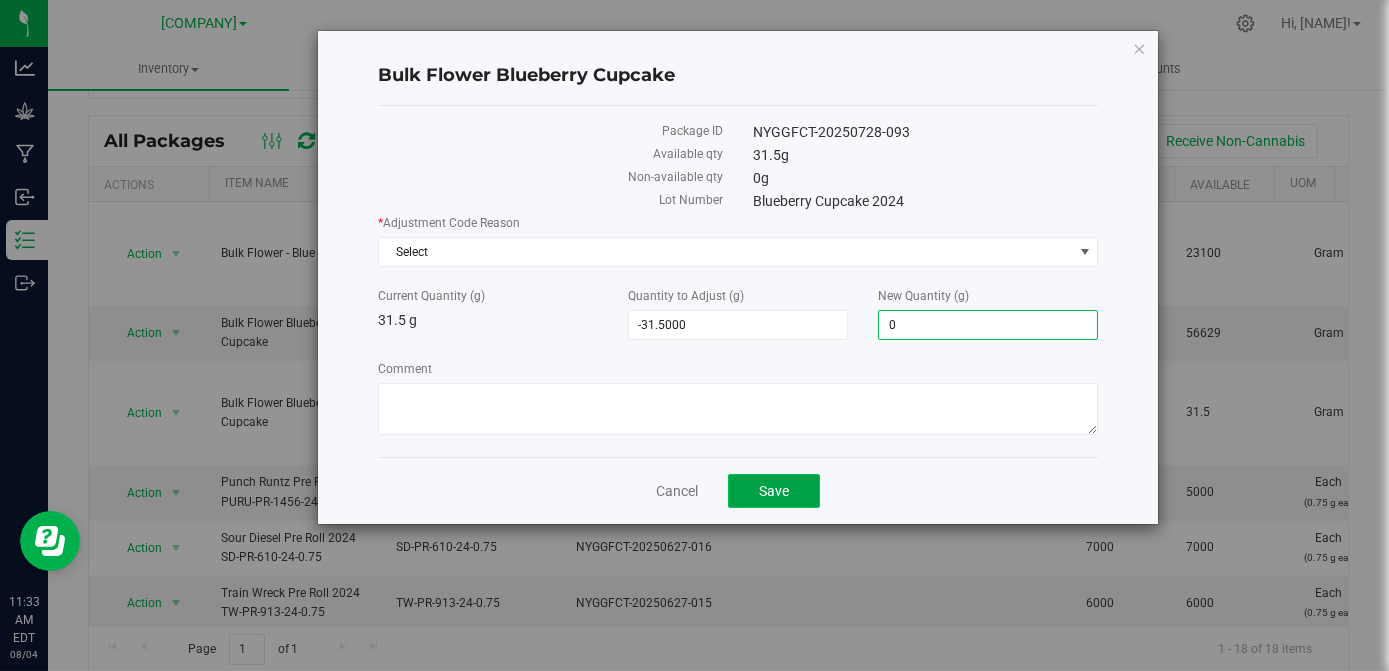 click on "Save" 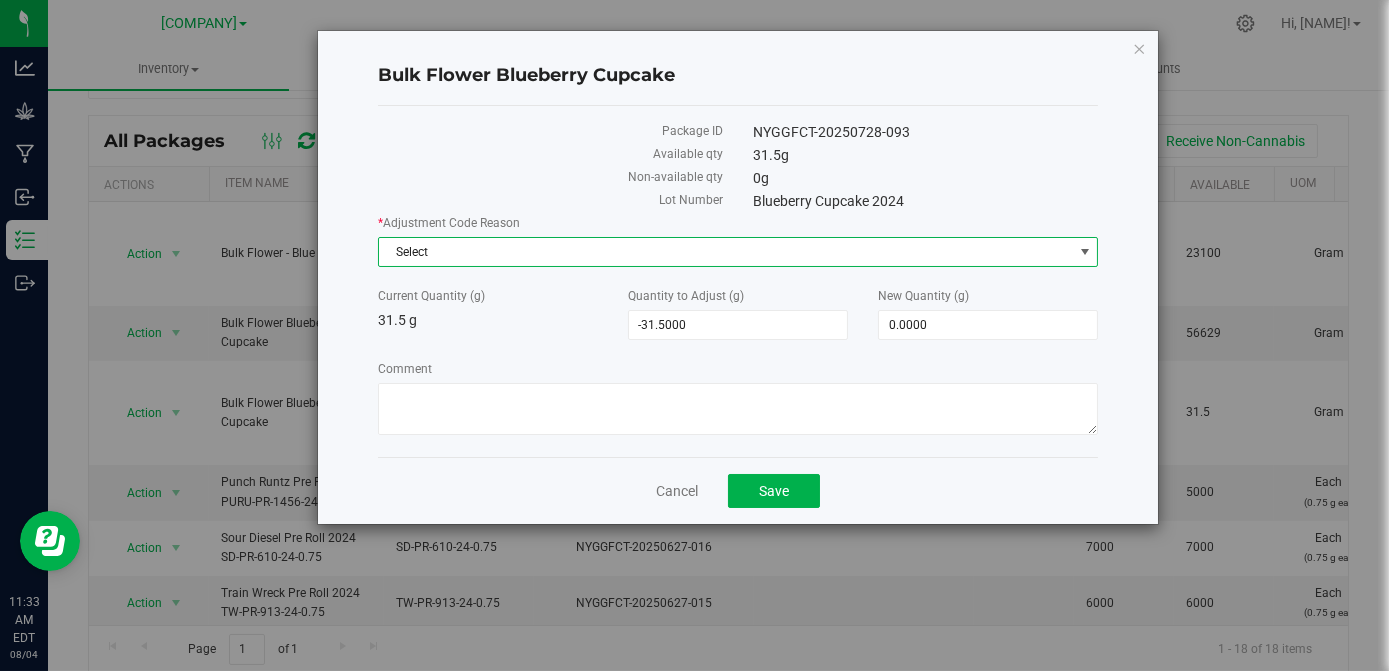 click on "Select" at bounding box center [725, 252] 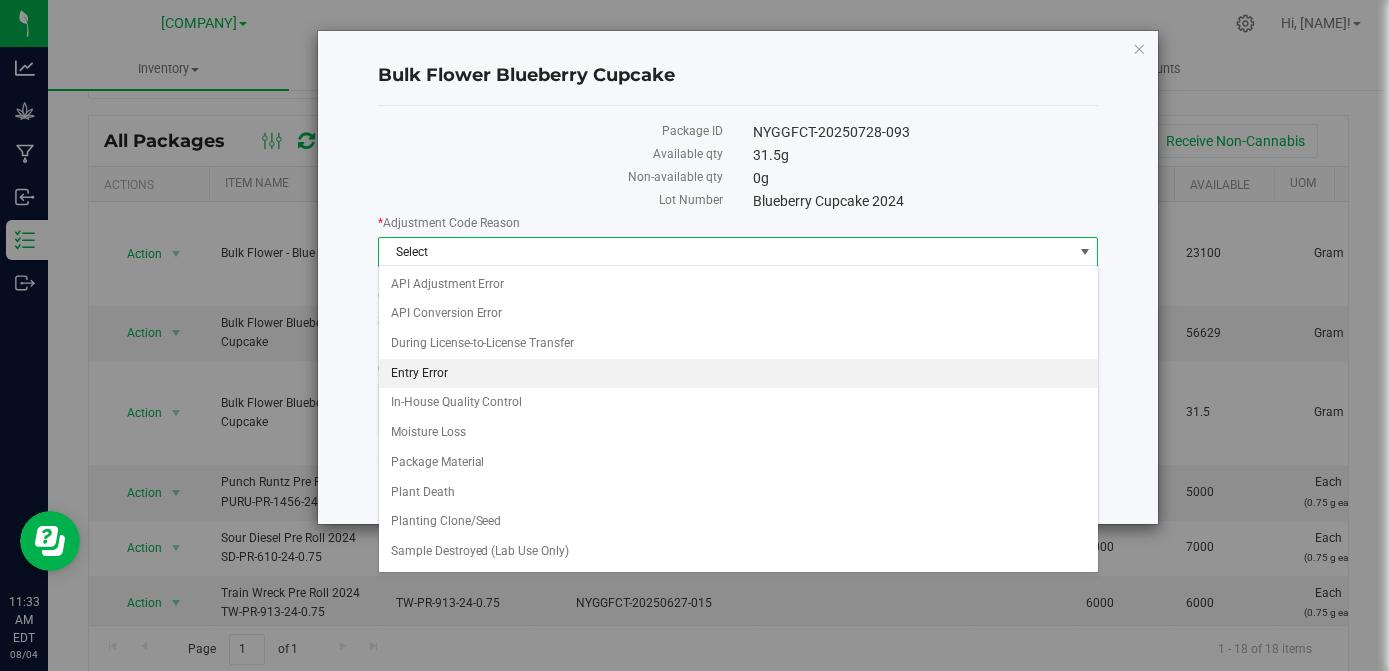 click on "Entry Error" at bounding box center [738, 374] 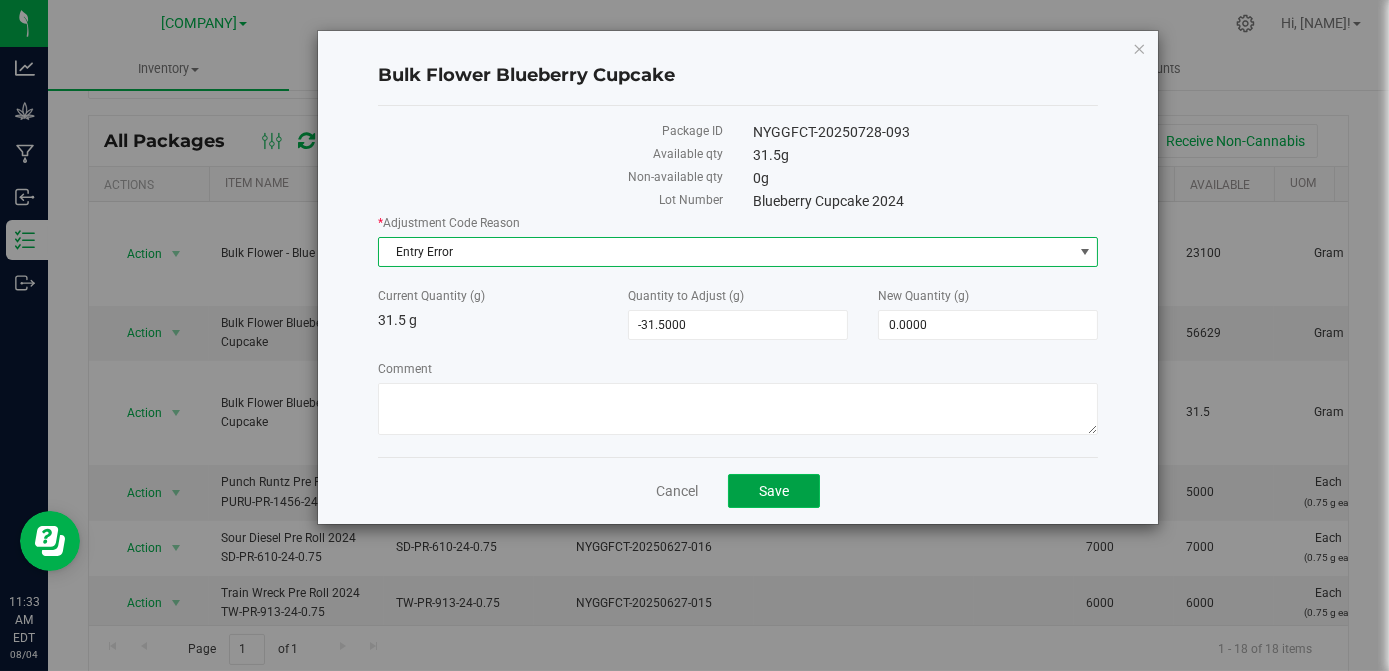 click on "Save" 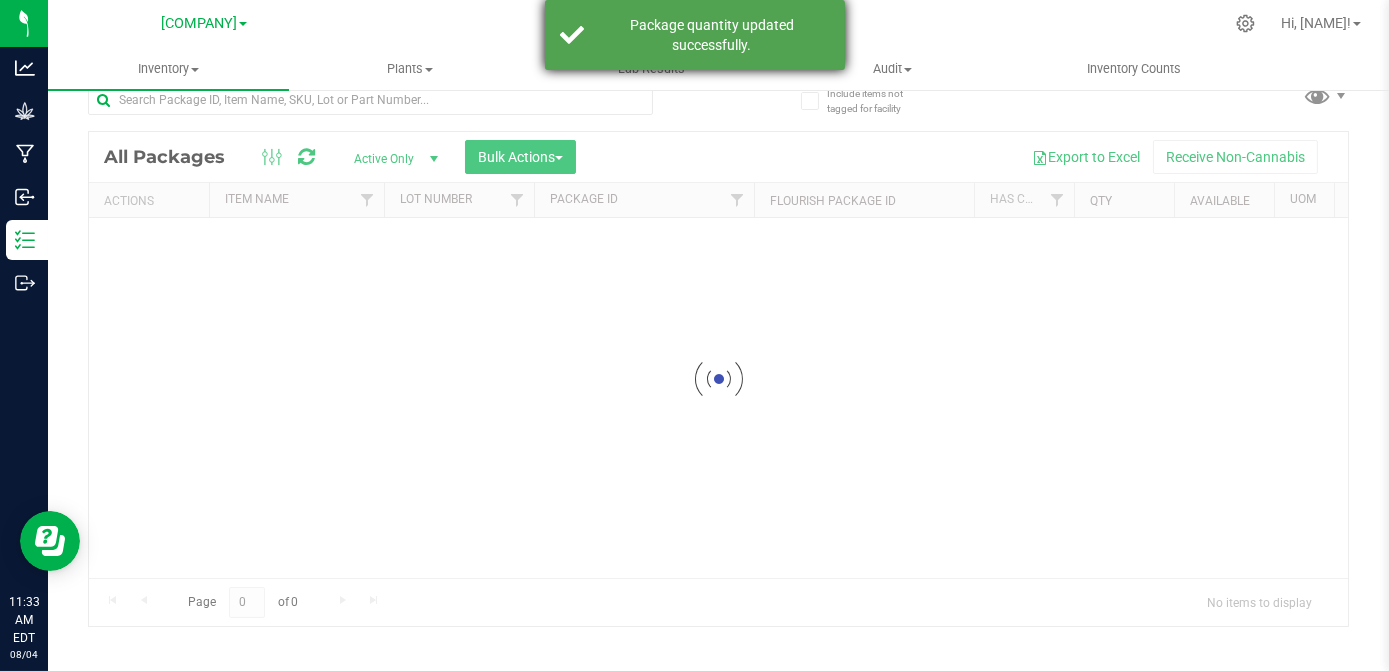 scroll, scrollTop: 26, scrollLeft: 0, axis: vertical 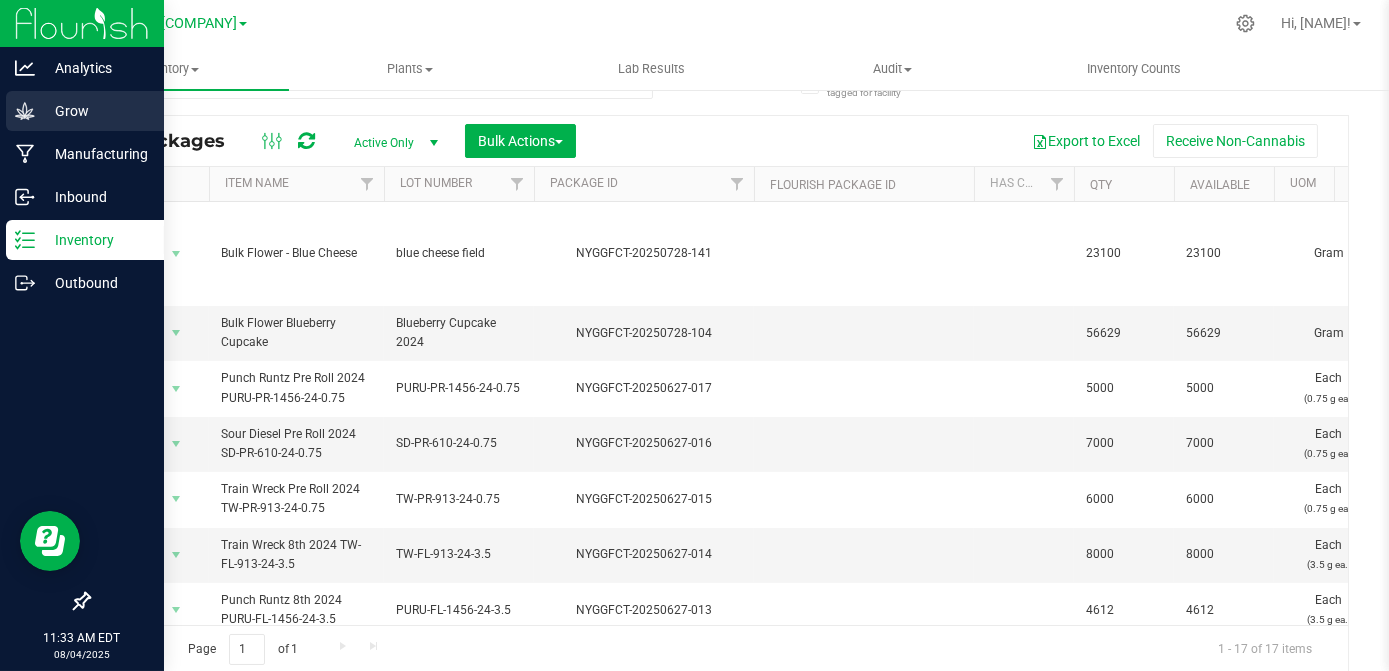 click 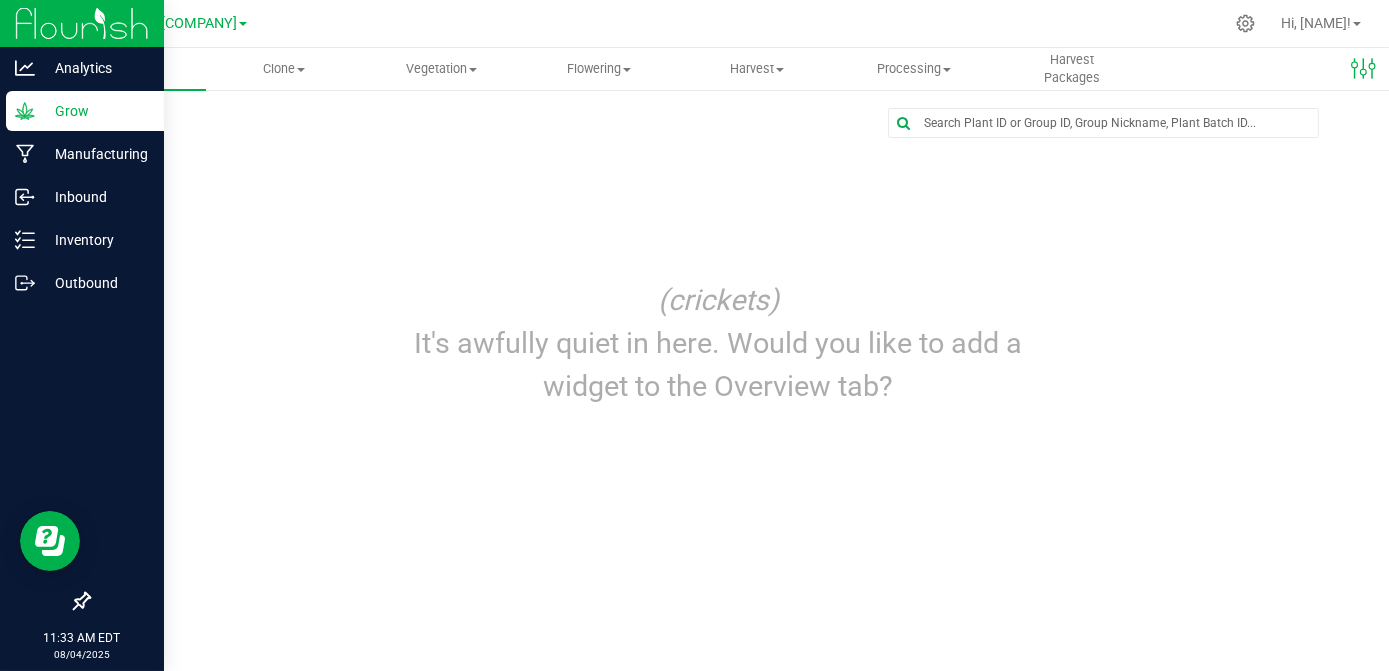 scroll, scrollTop: 0, scrollLeft: 0, axis: both 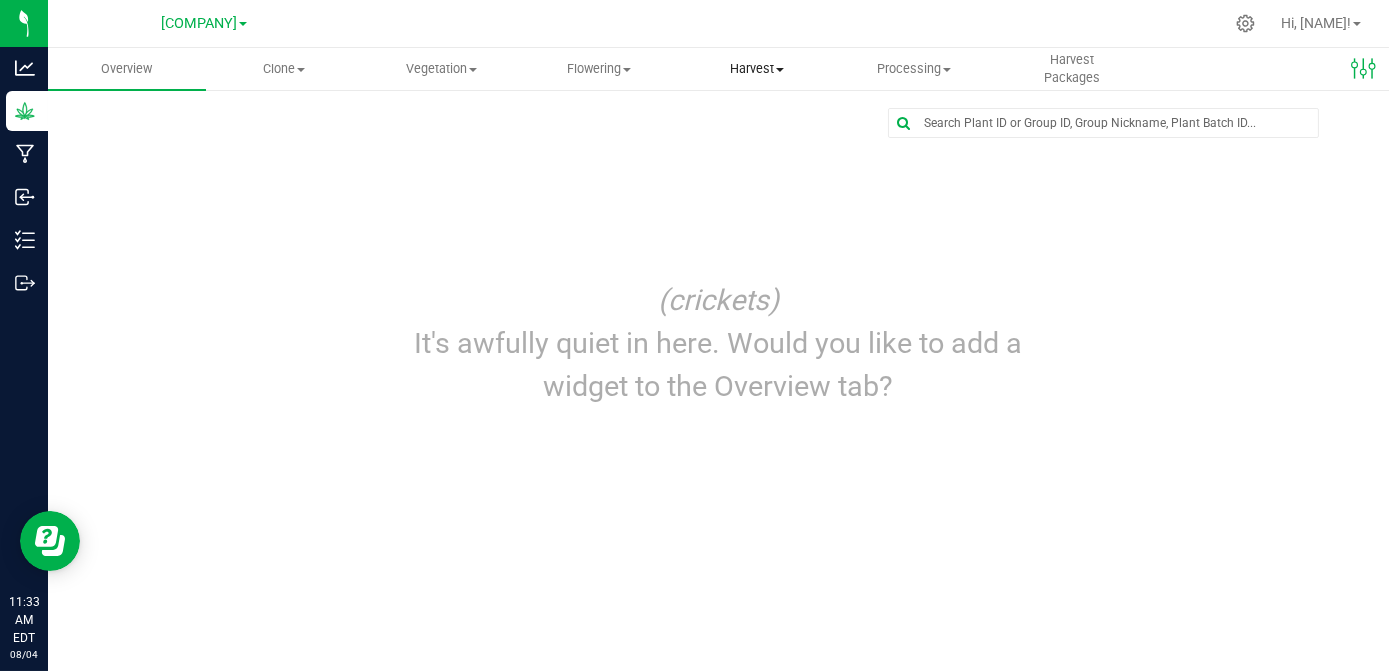 click on "Harvest" at bounding box center [757, 69] 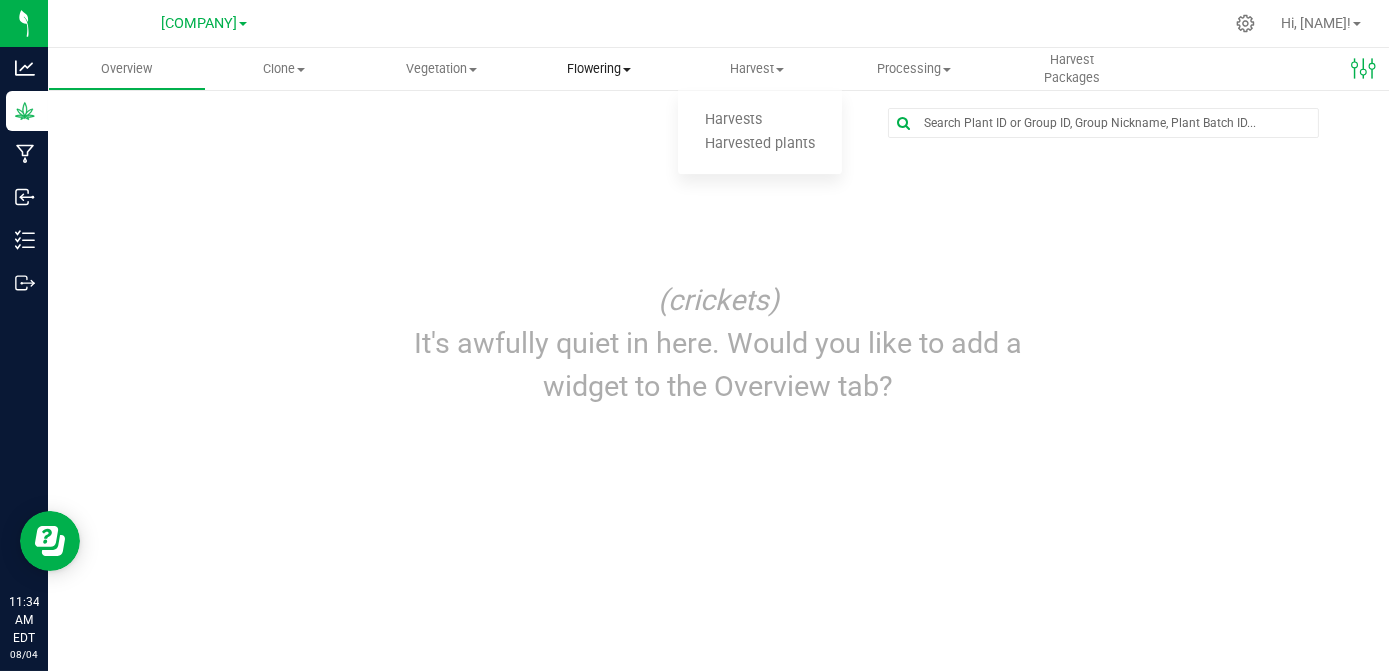 click on "Flowering" at bounding box center [600, 69] 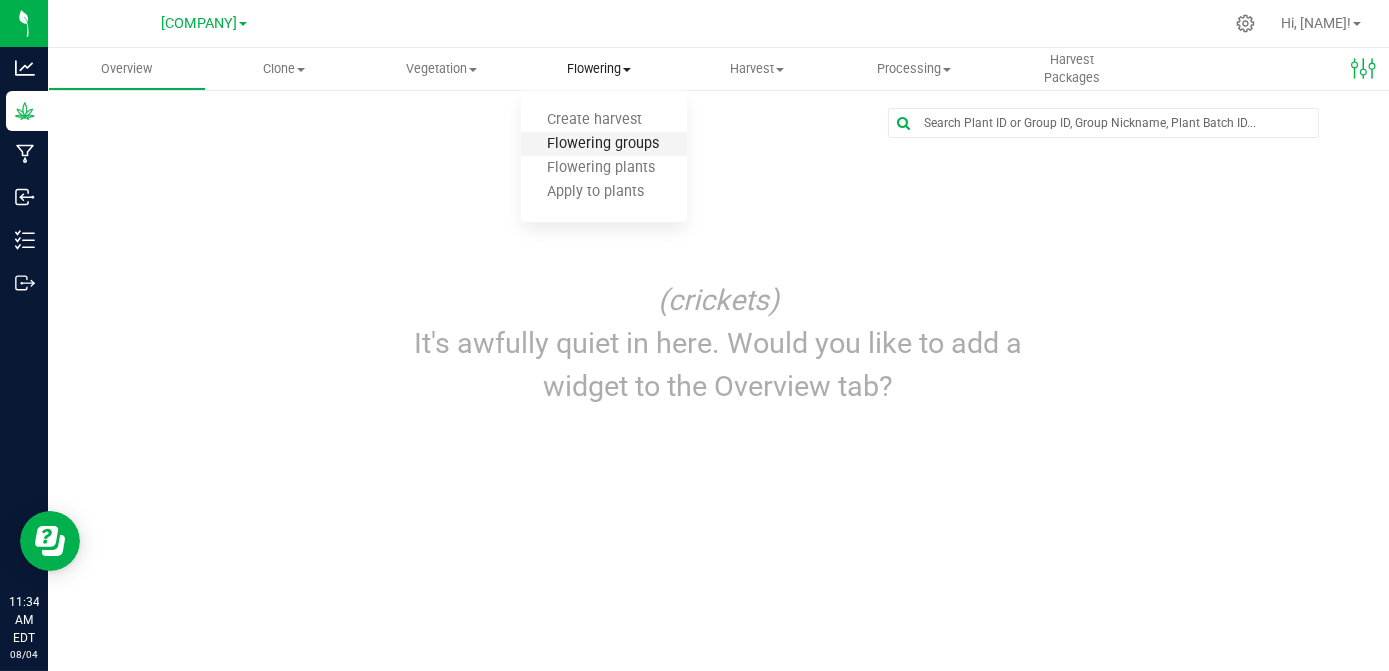 click on "Flowering groups" at bounding box center (604, 144) 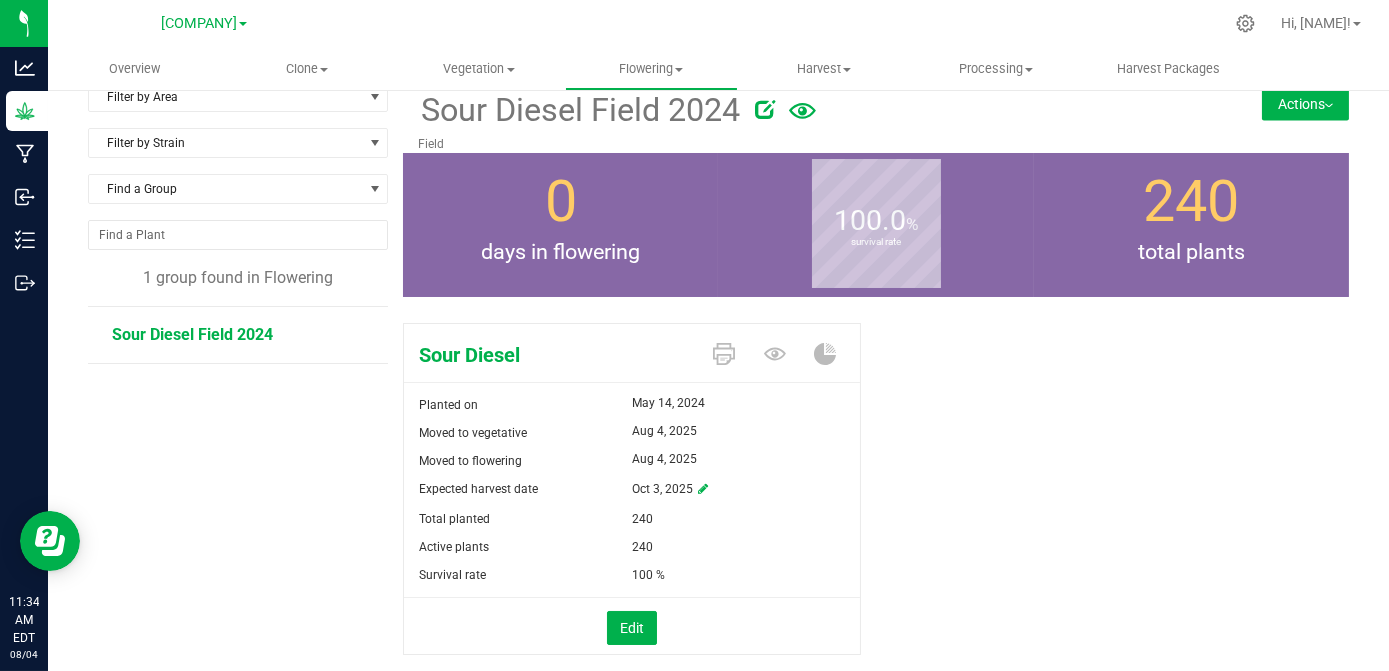 scroll, scrollTop: 0, scrollLeft: 0, axis: both 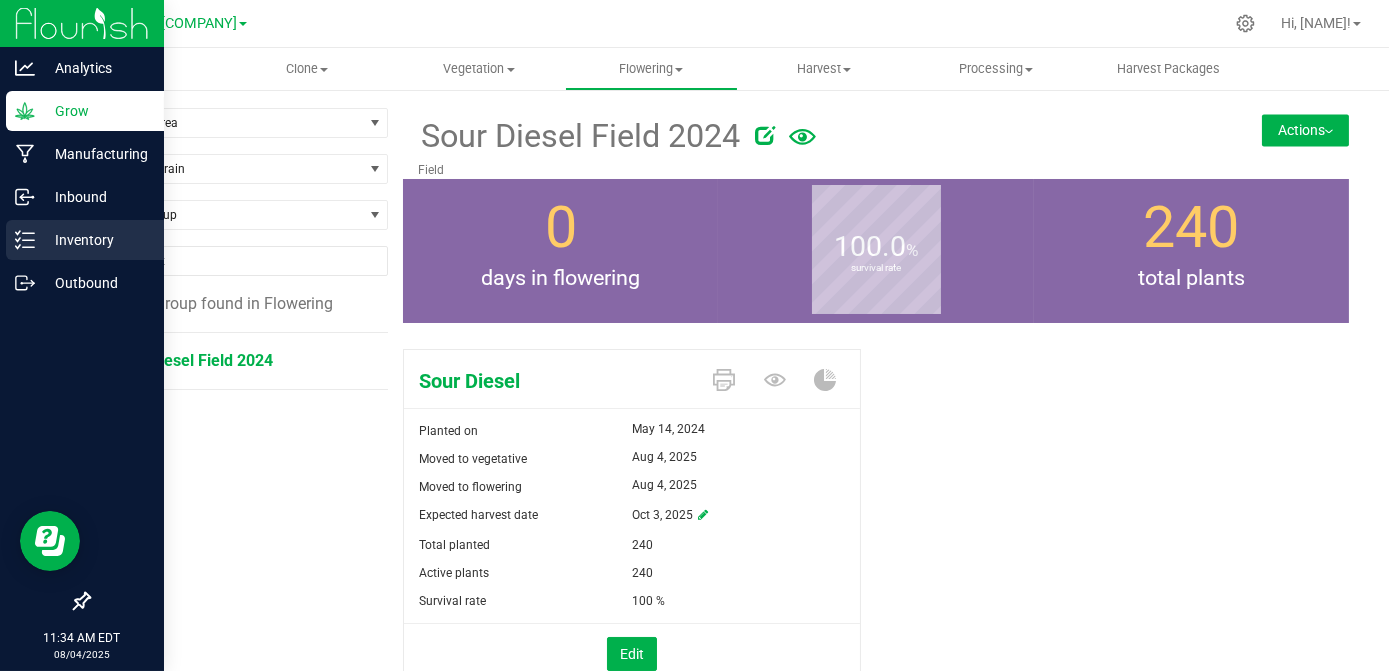 click 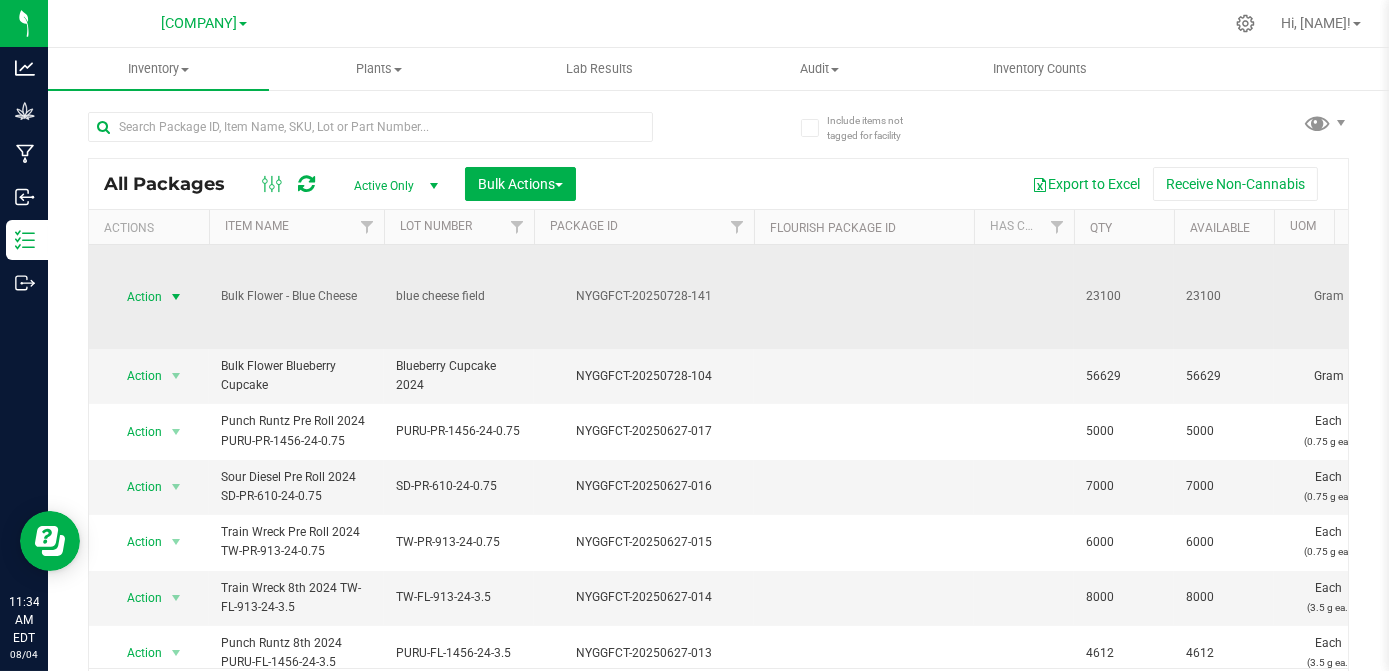 click on "Action" at bounding box center [136, 297] 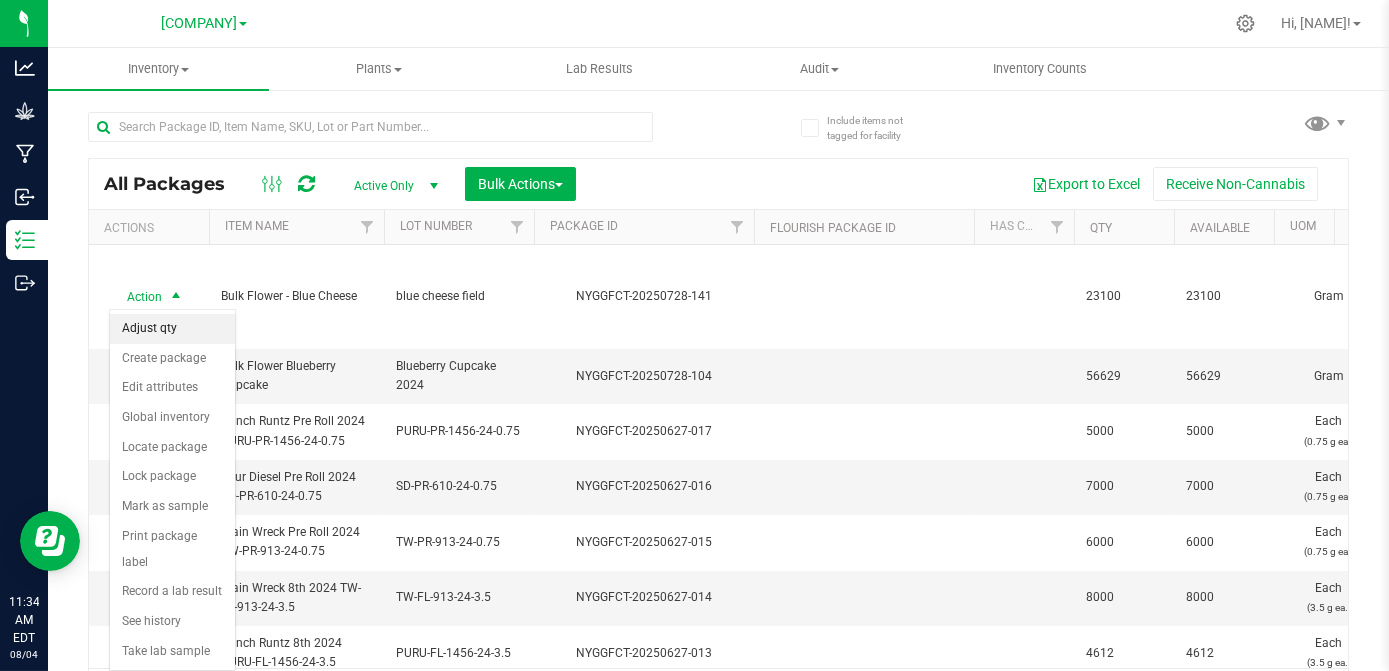 click on "Adjust qty" at bounding box center [172, 329] 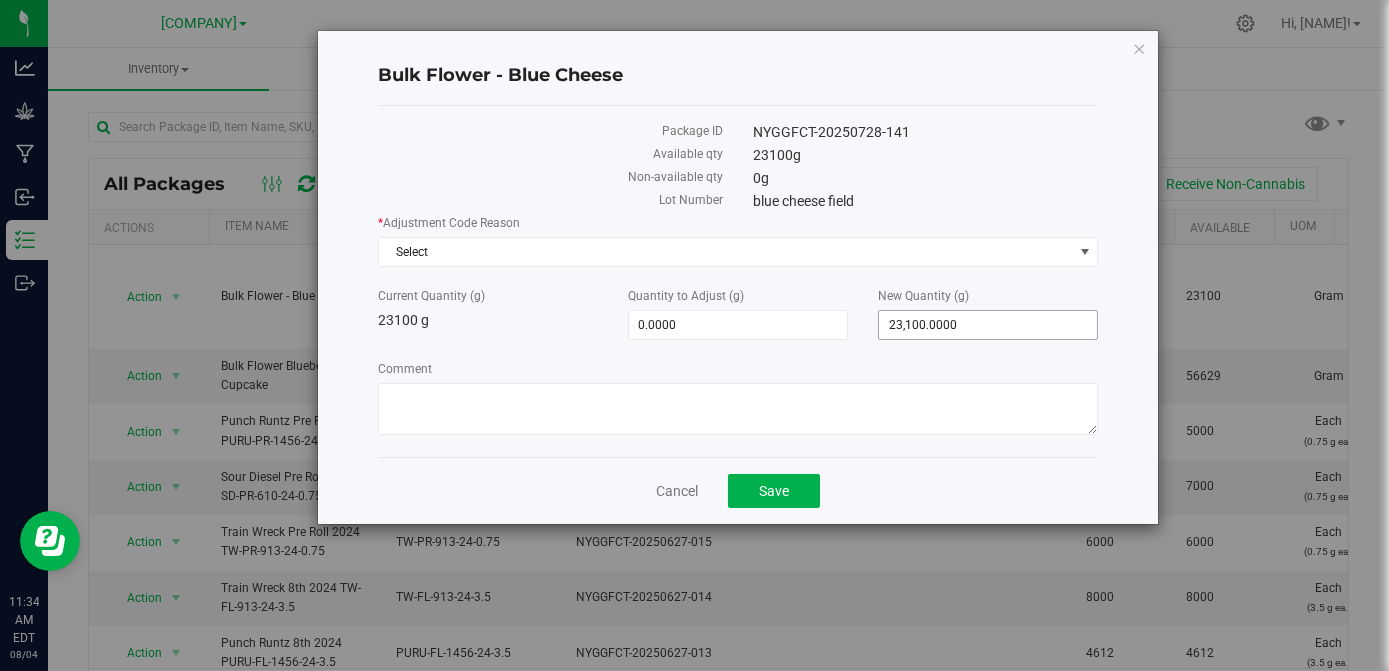 click on "23,100.0000 23100" at bounding box center (988, 325) 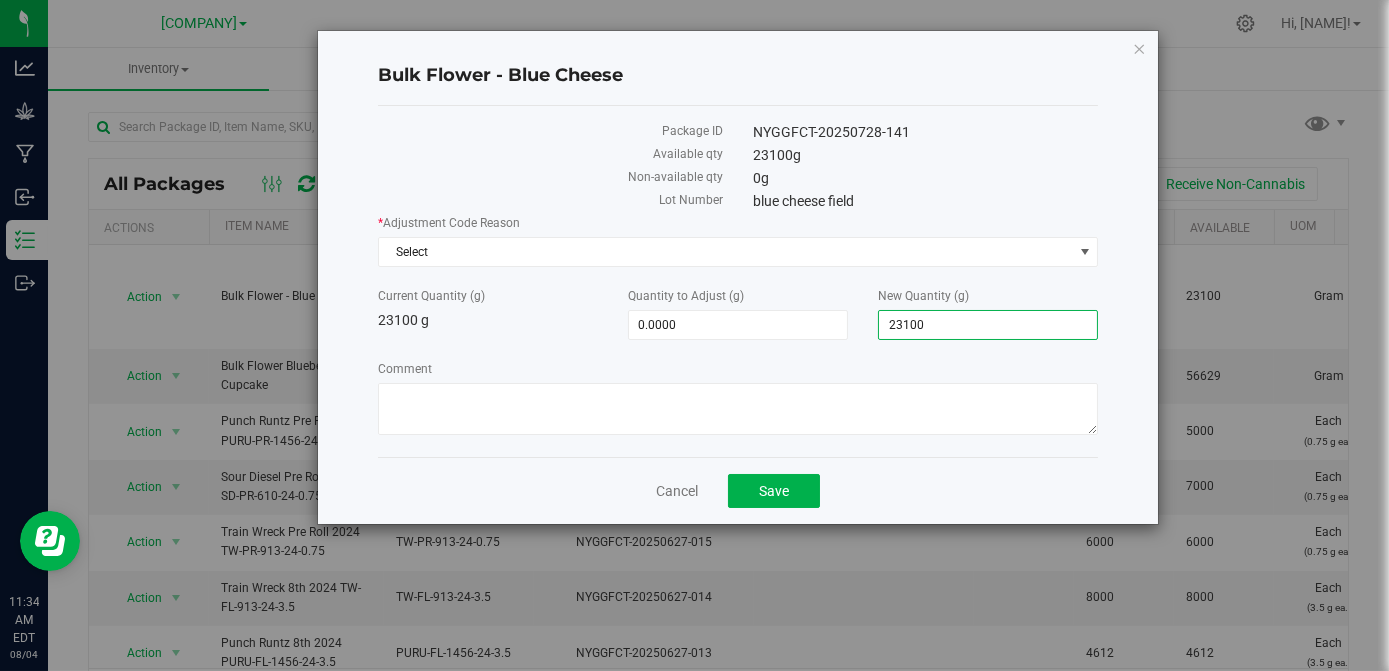 click on "23100" at bounding box center [988, 325] 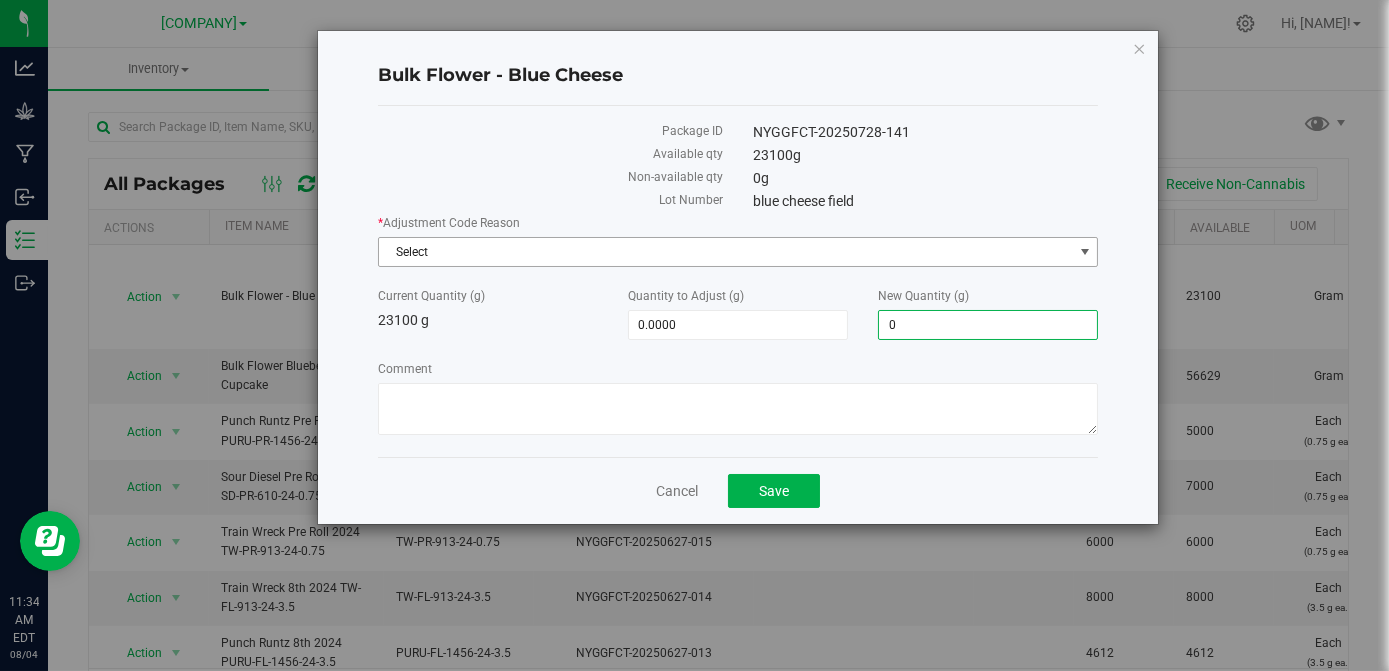 type on "-23,100.0000" 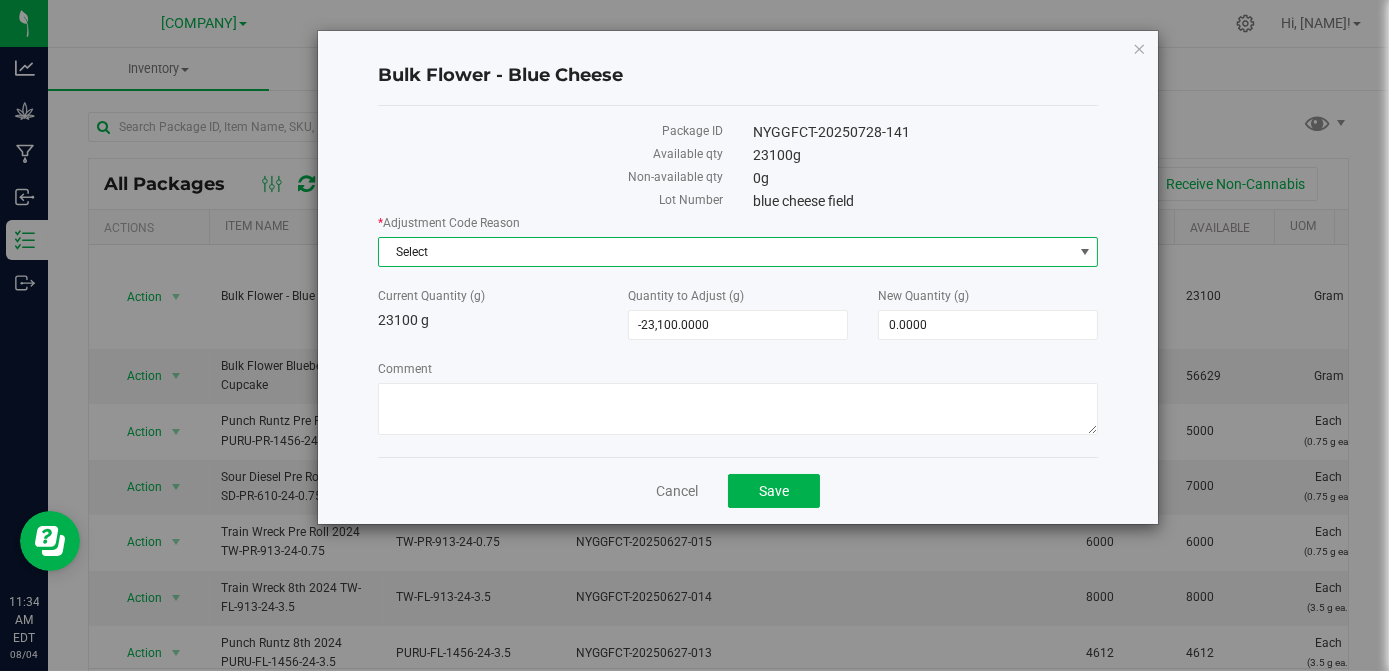 click on "Select" at bounding box center (725, 252) 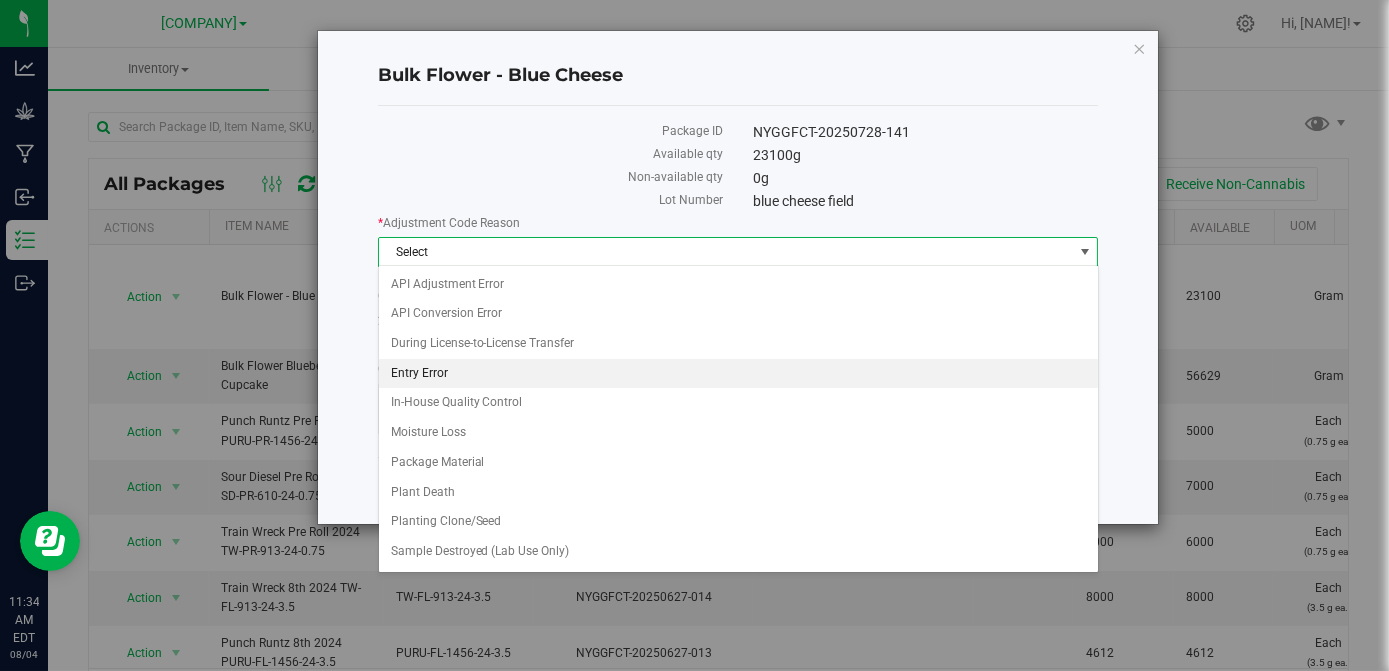 click on "Entry Error" at bounding box center (738, 374) 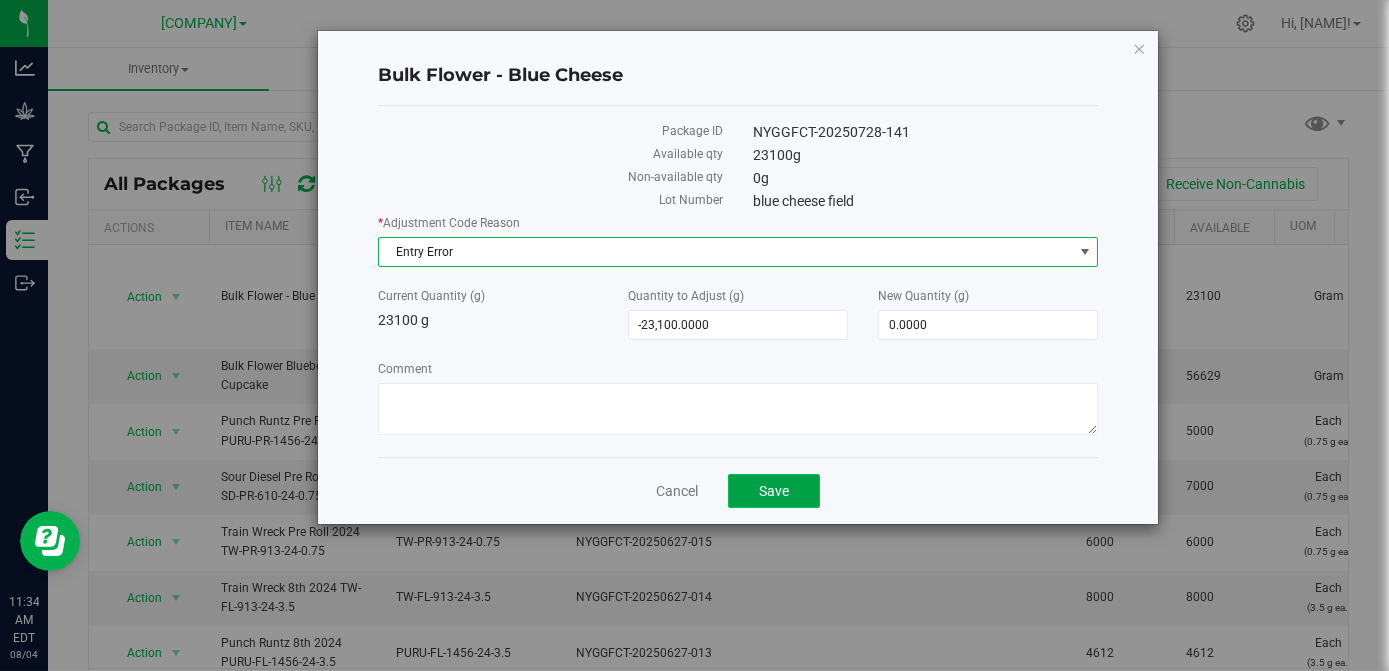 click on "Save" 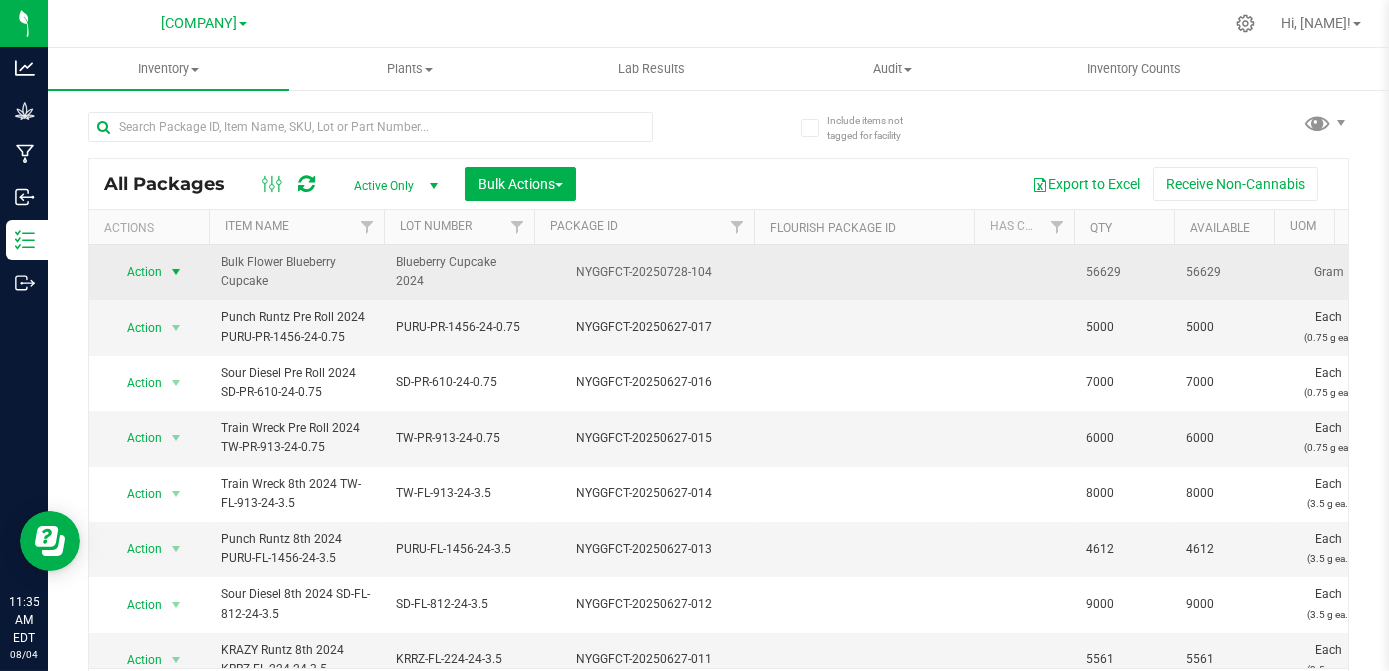 click on "Action" at bounding box center (136, 272) 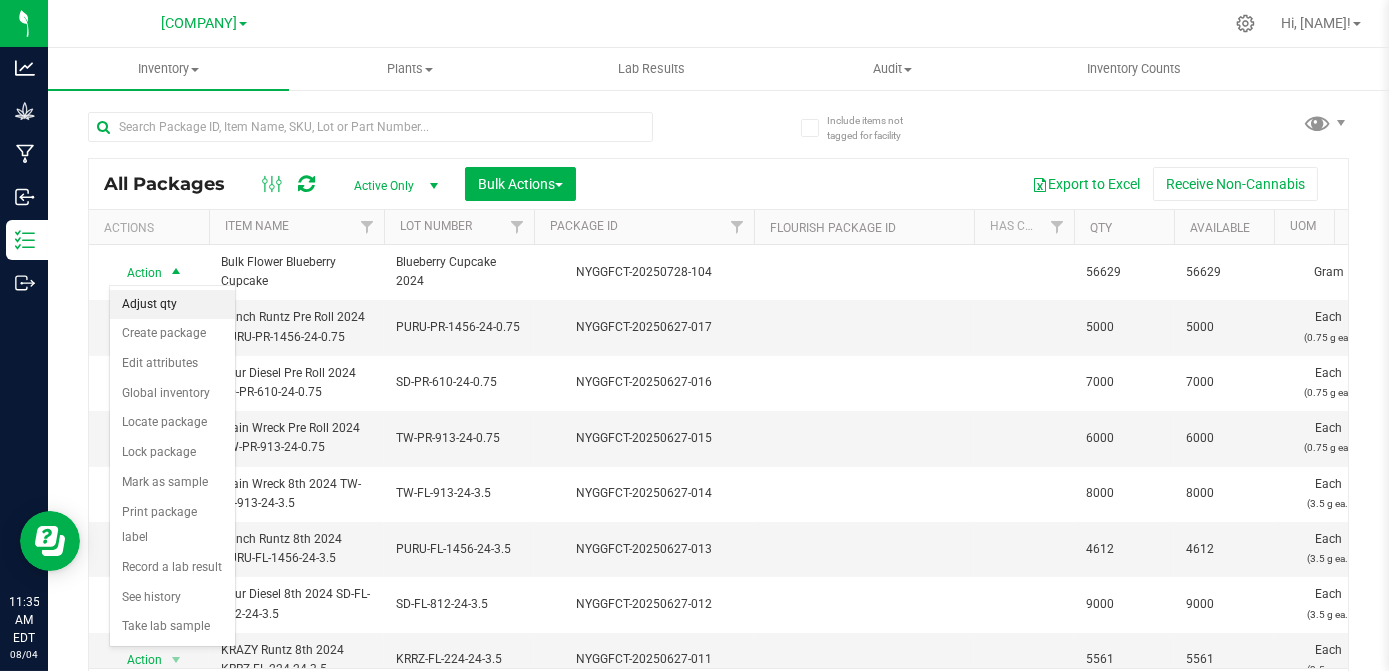 click on "Adjust qty" at bounding box center (172, 305) 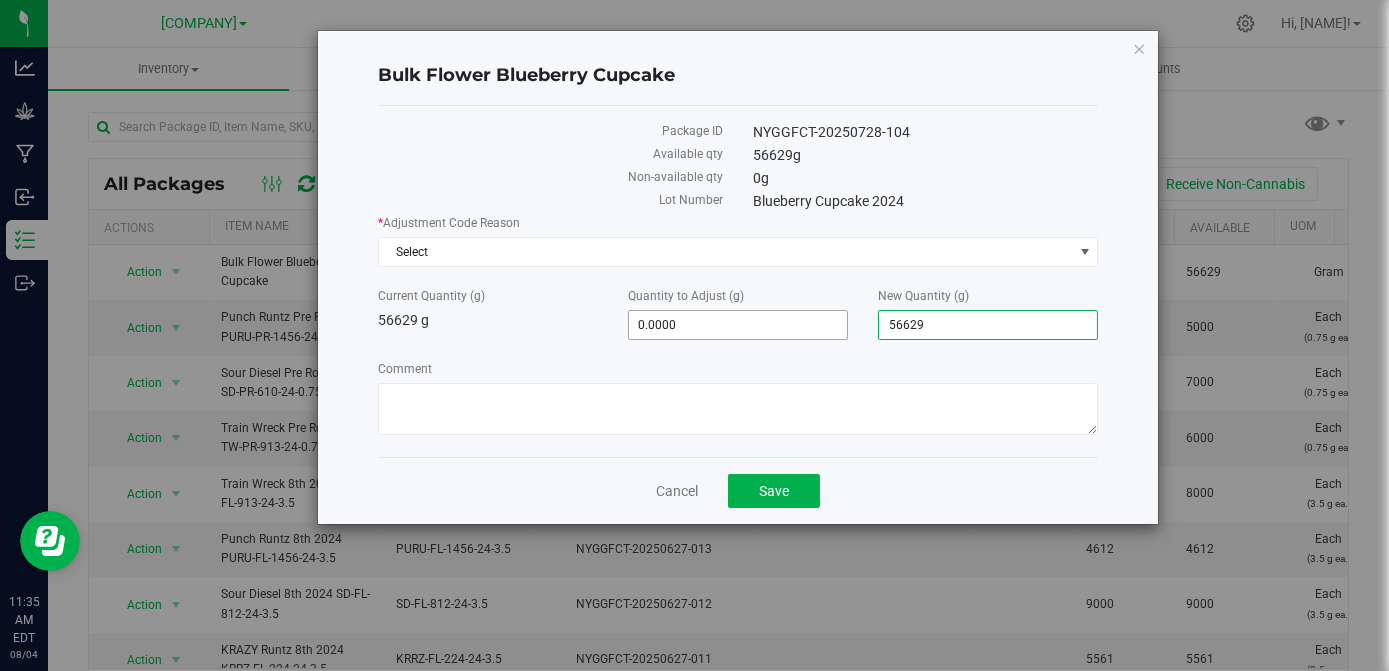 drag, startPoint x: 960, startPoint y: 314, endPoint x: 832, endPoint y: 333, distance: 129.40247 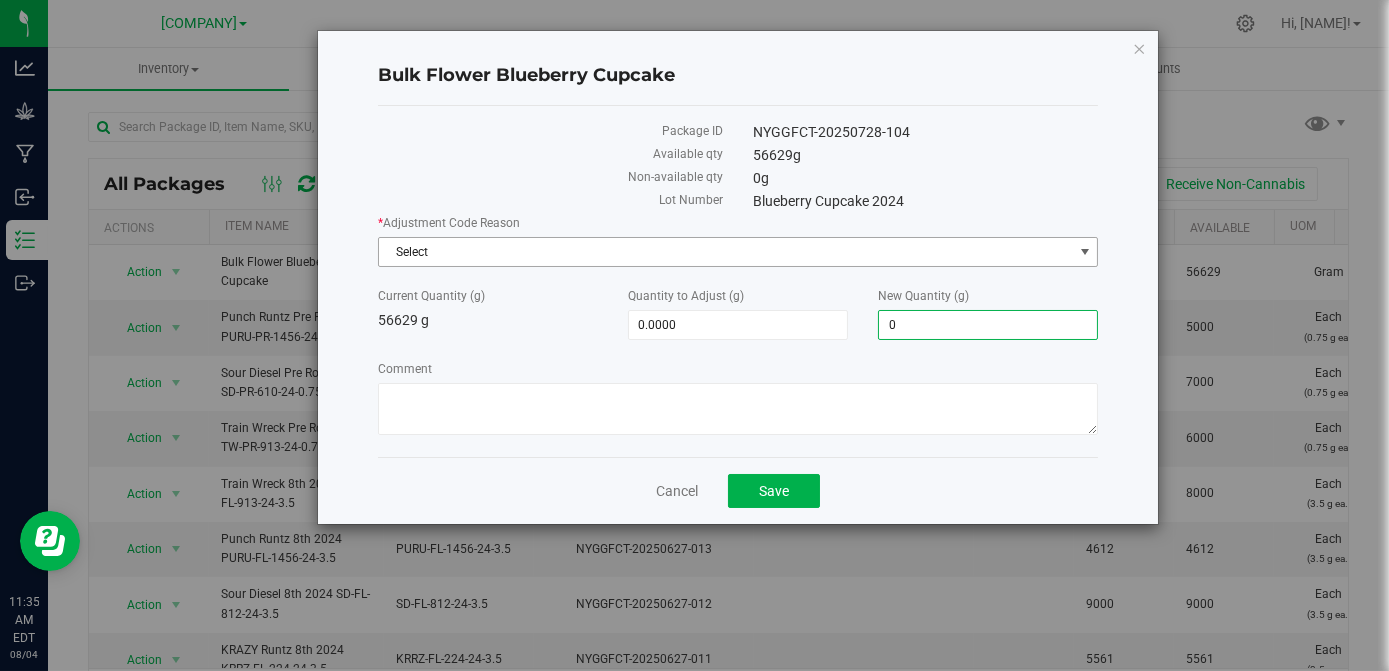type on "-56,629.0000" 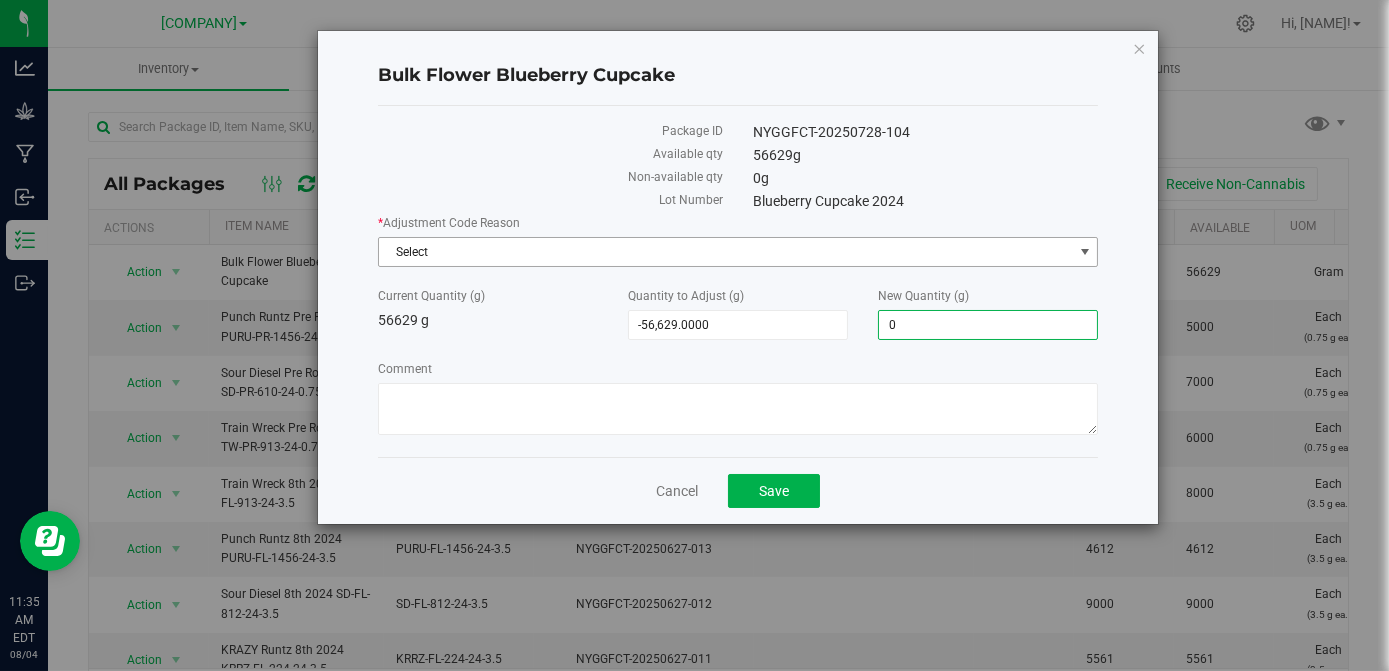 click on "Select" at bounding box center [725, 252] 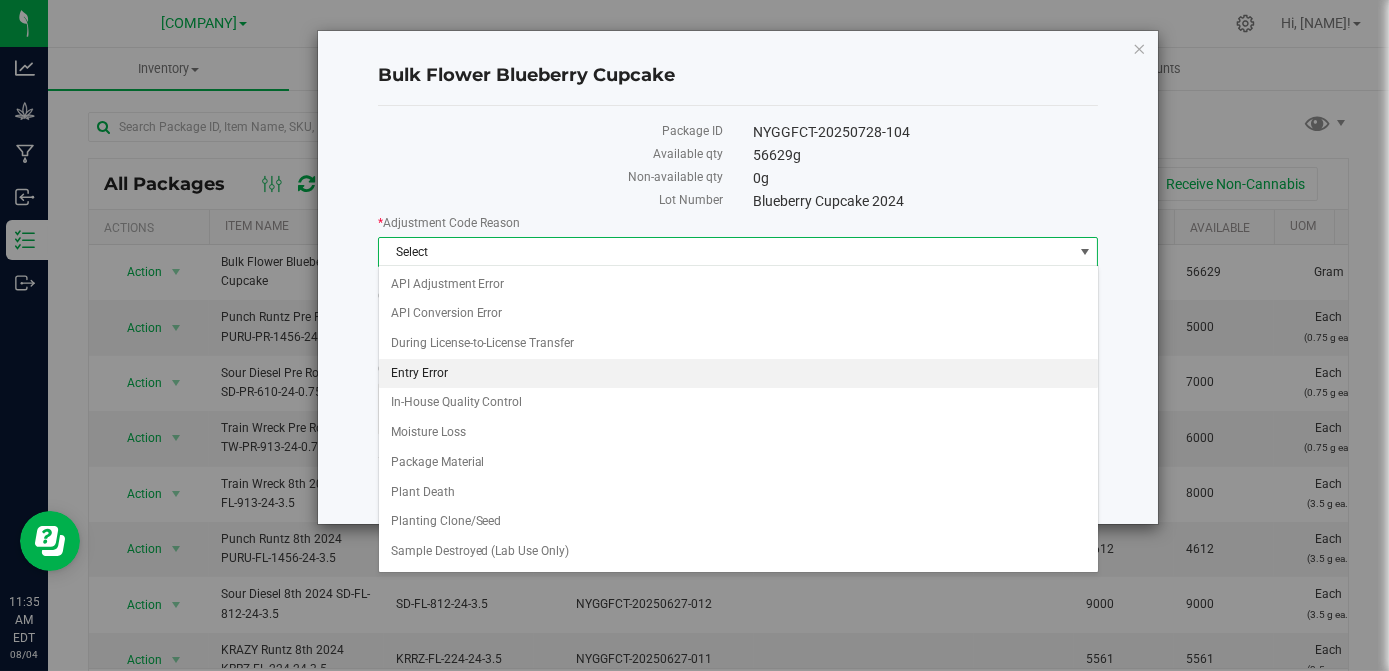 click on "Entry Error" at bounding box center (738, 374) 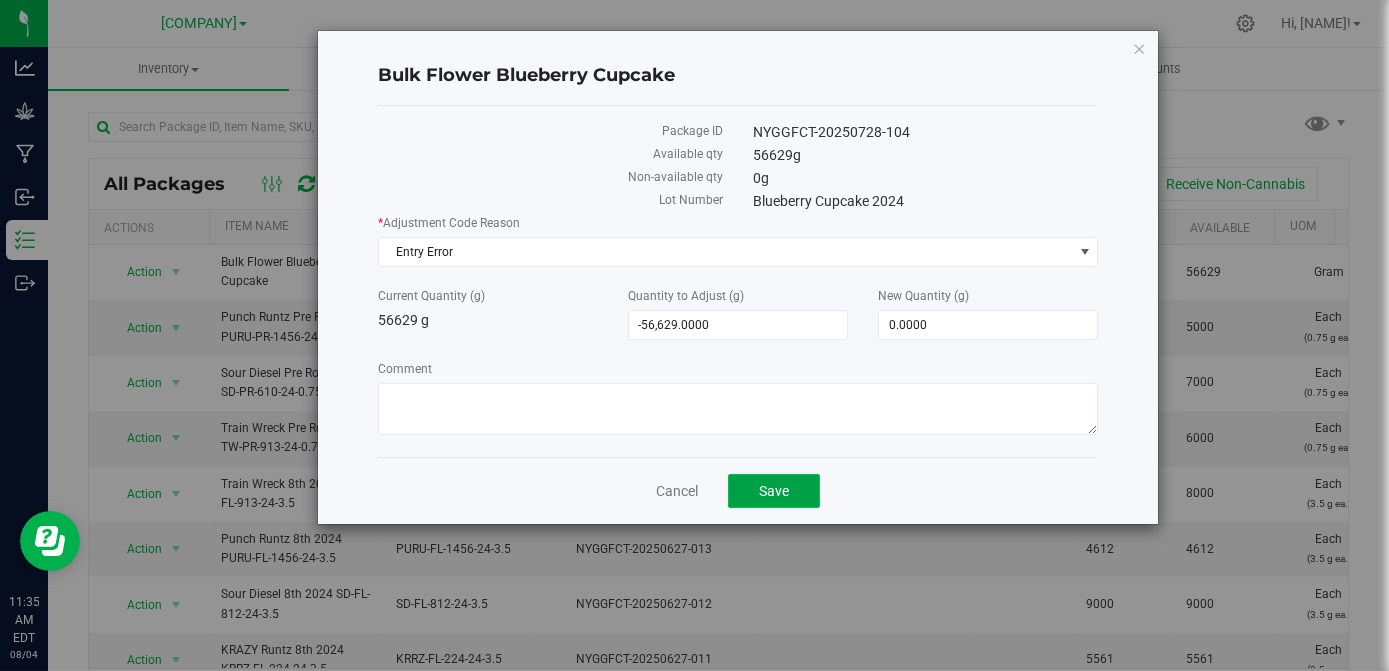 click on "Save" 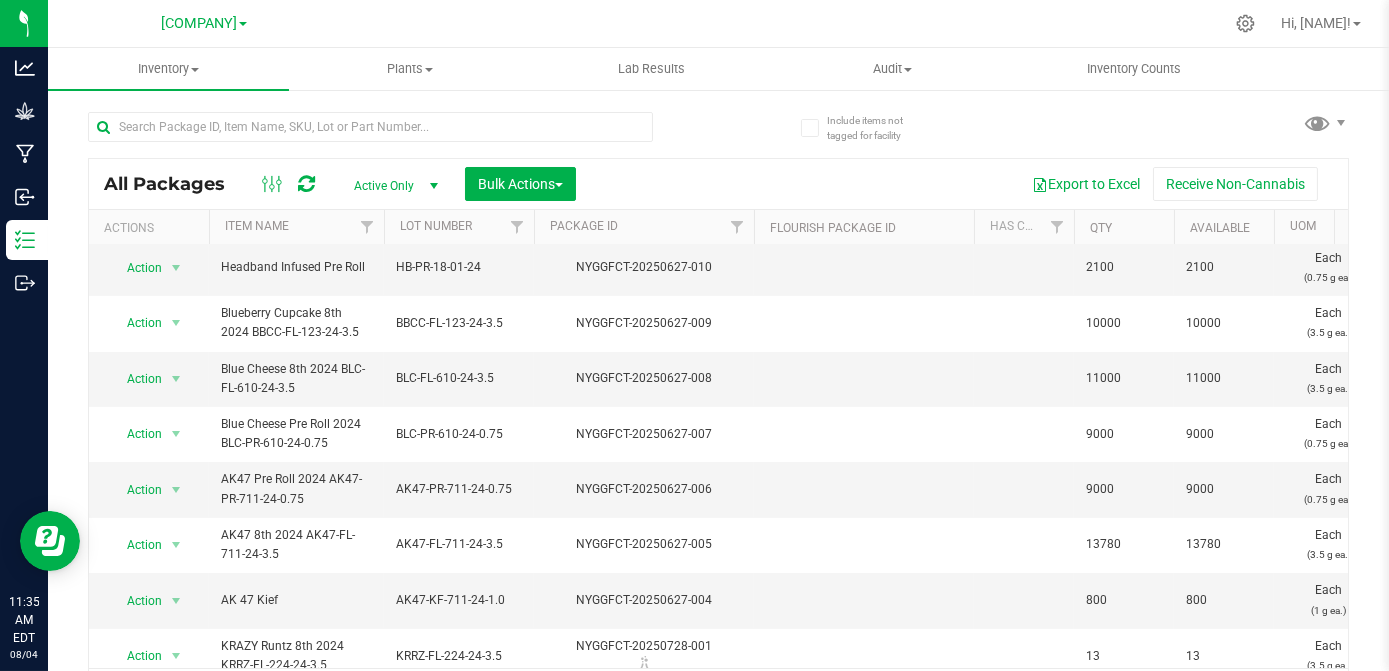 scroll, scrollTop: 418, scrollLeft: 0, axis: vertical 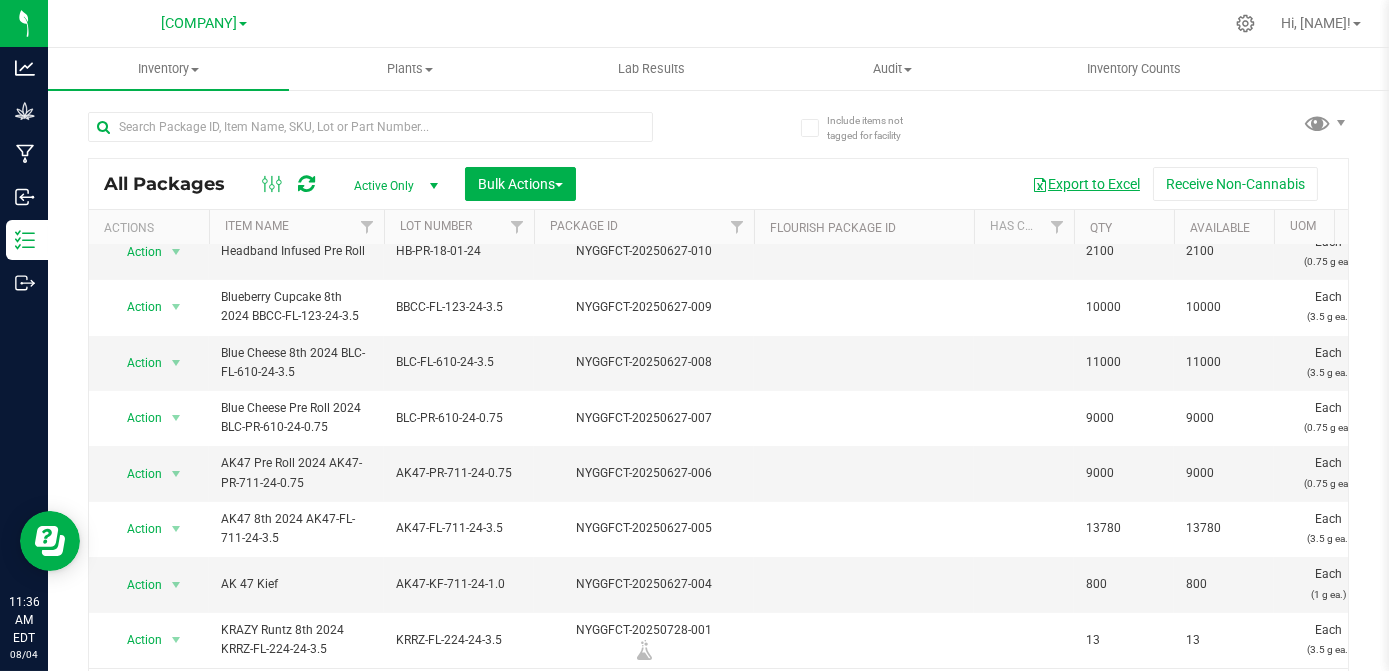 click on "Export to Excel" at bounding box center (1086, 184) 